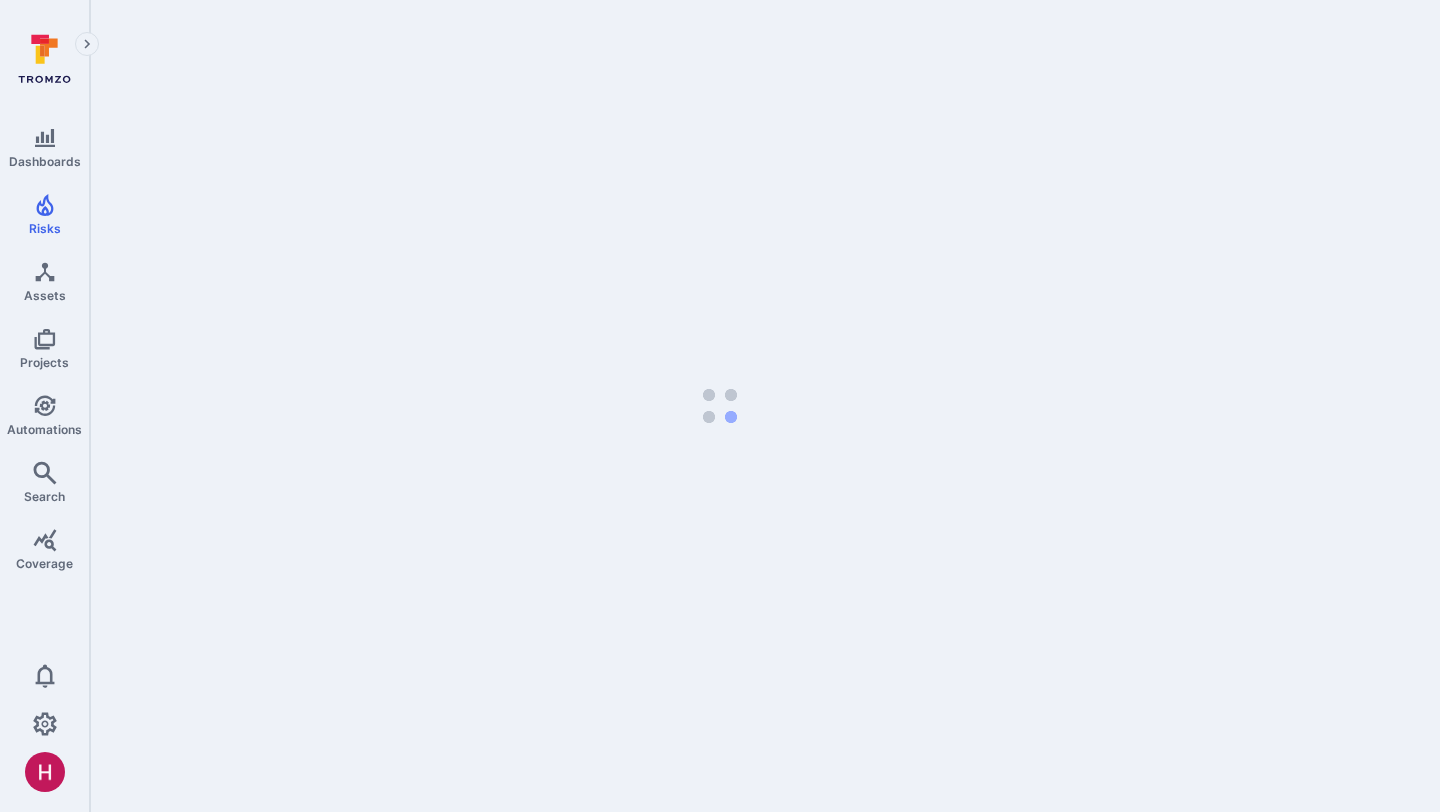 scroll, scrollTop: 0, scrollLeft: 0, axis: both 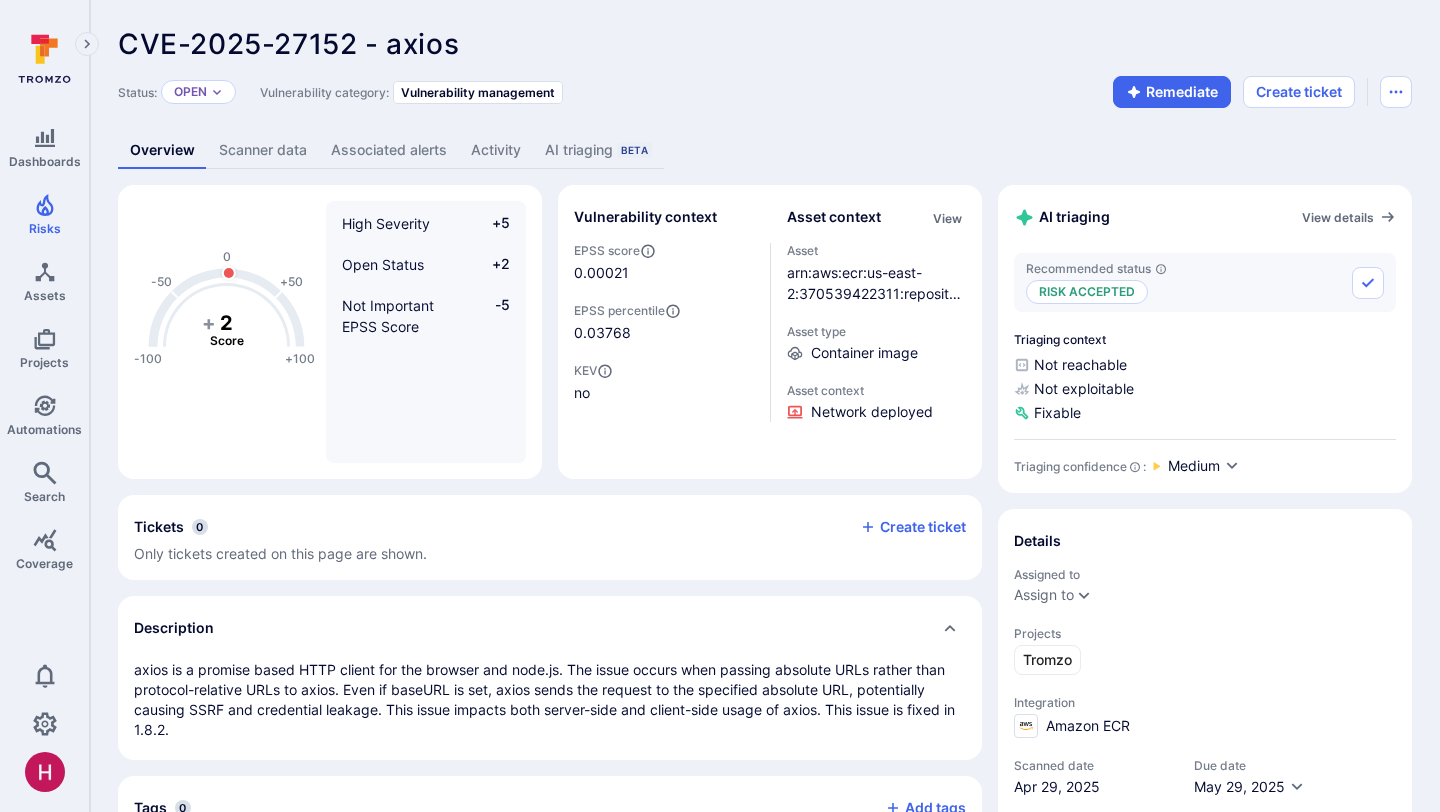 click on "Overview" at bounding box center (162, 150) 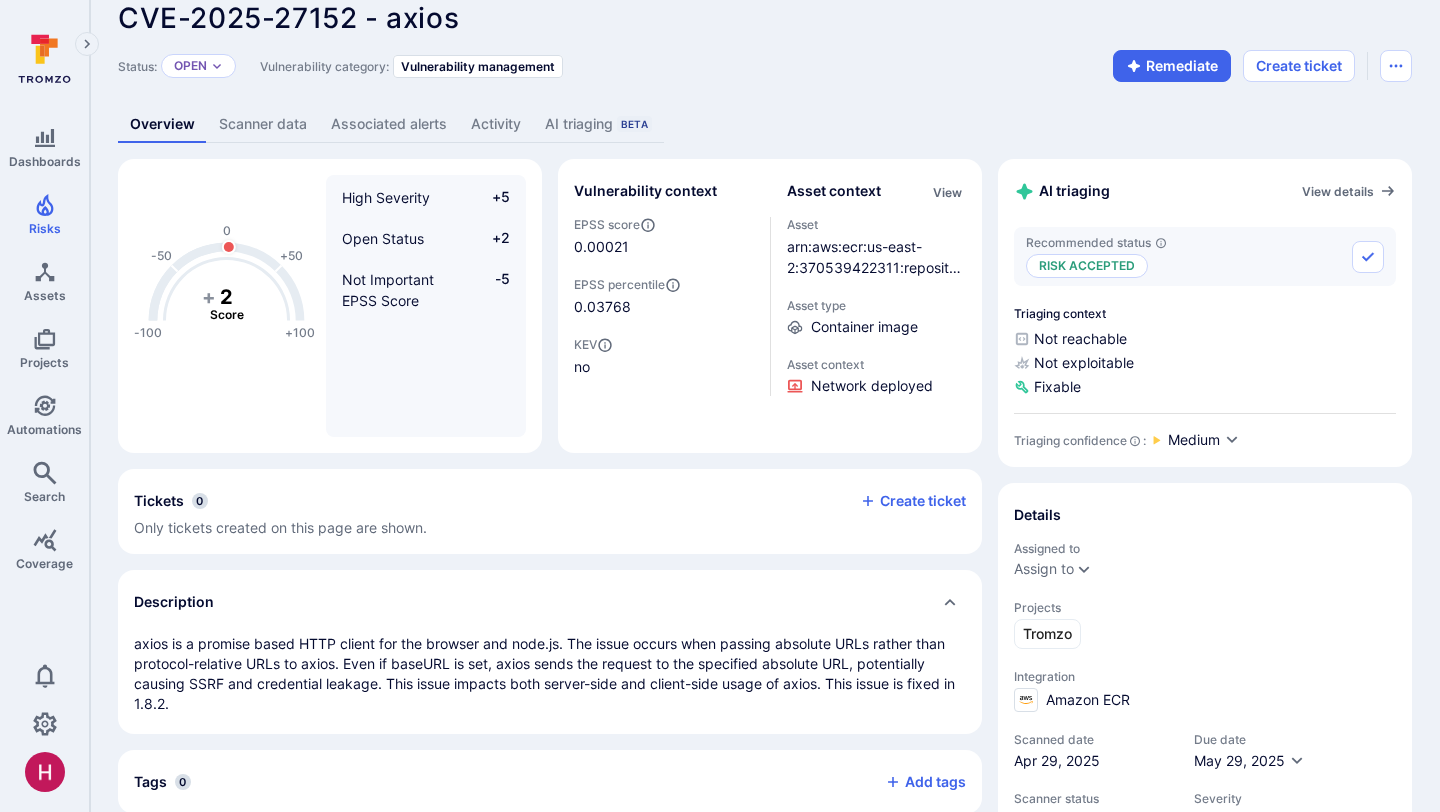 scroll, scrollTop: 10, scrollLeft: 0, axis: vertical 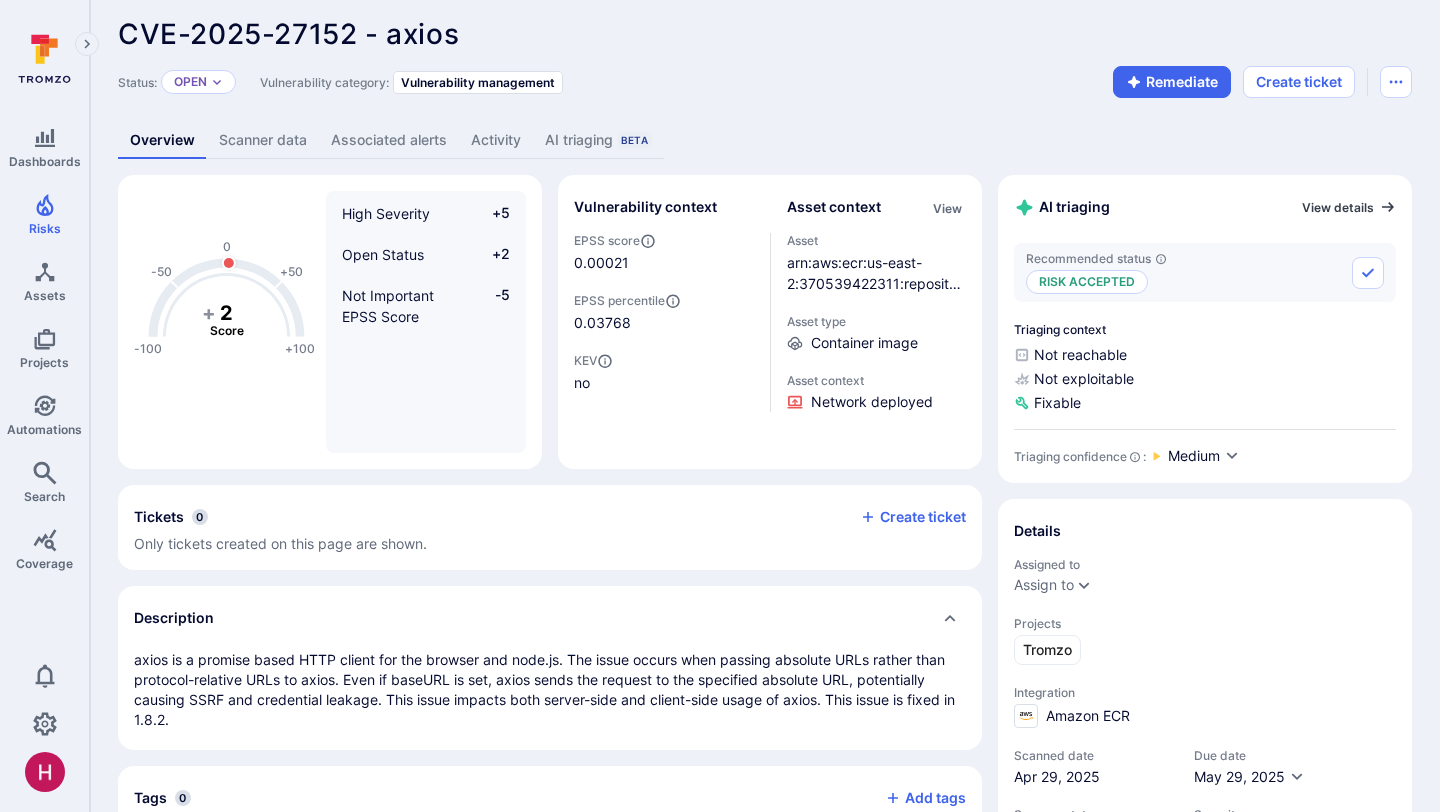 click on "View details" at bounding box center (1349, 207) 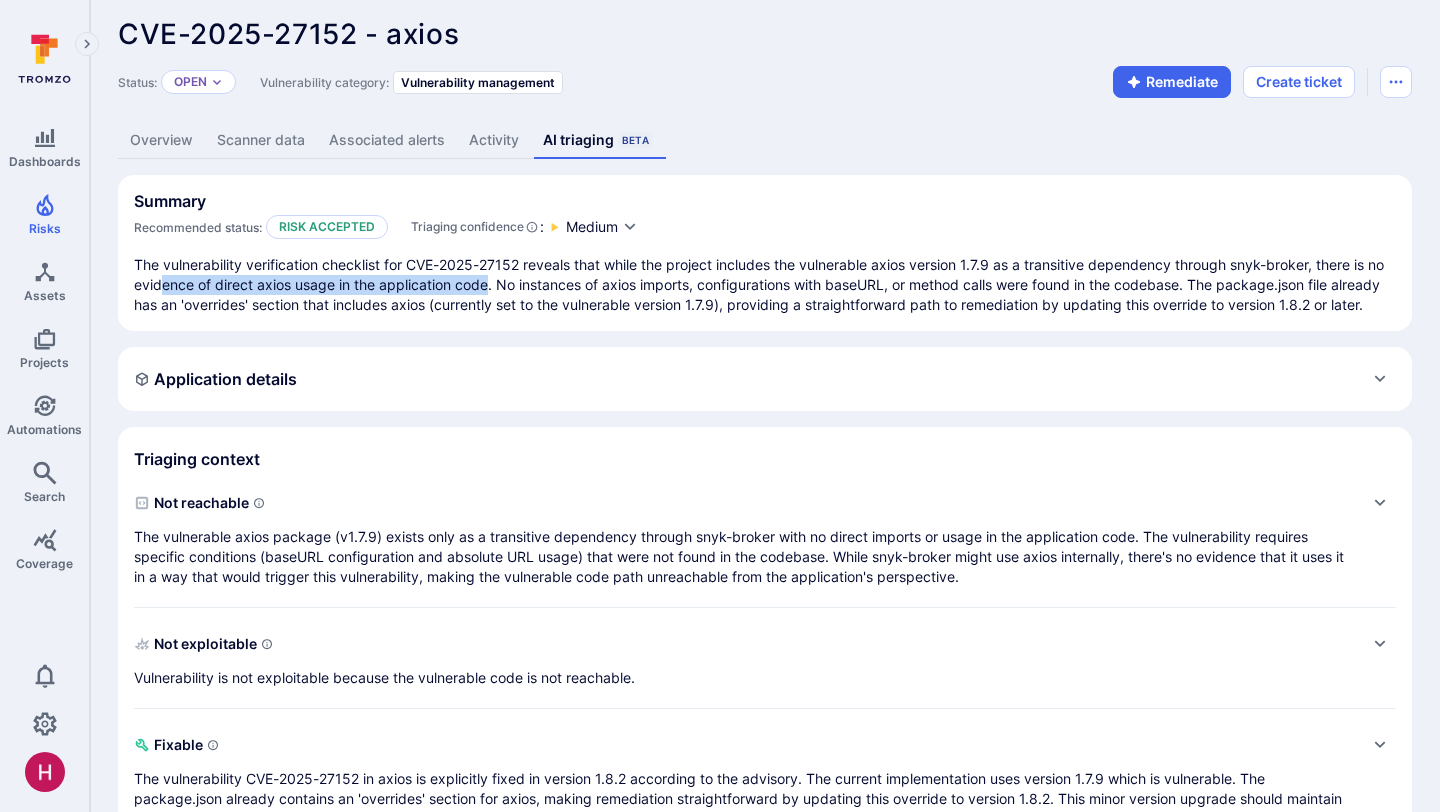 drag, startPoint x: 179, startPoint y: 280, endPoint x: 508, endPoint y: 282, distance: 329.00607 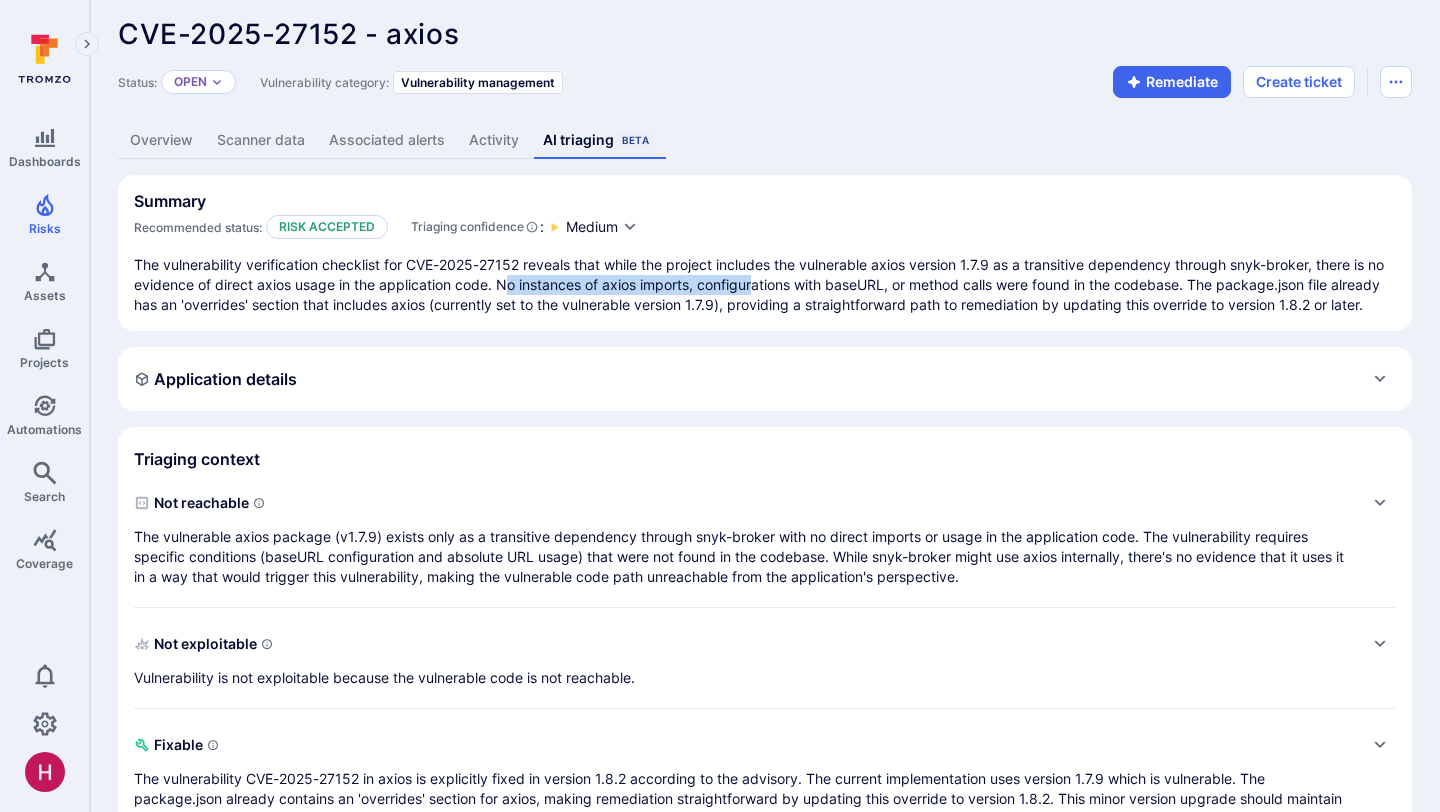 drag, startPoint x: 524, startPoint y: 278, endPoint x: 774, endPoint y: 287, distance: 250.16194 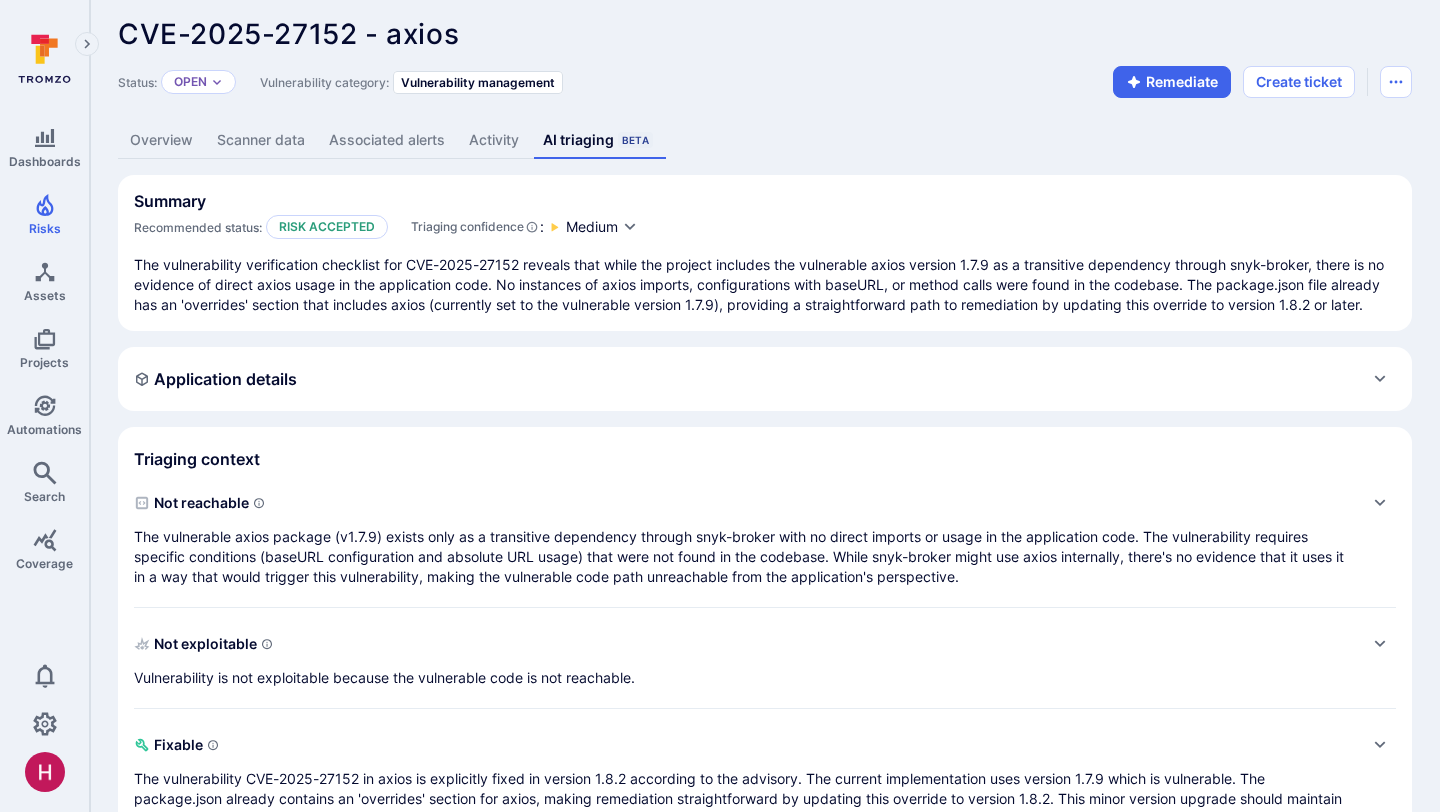 click on "The vulnerability verification checklist for CVE-2025-27152 reveals that while the project includes the vulnerable axios version 1.7.9 as a transitive dependency through snyk-broker, there is no evidence of direct axios usage in the application code. No instances of axios imports, configurations with baseURL, or method calls were found in the codebase. The package.json file already has an 'overrides' section that includes axios (currently set to the vulnerable version 1.7.9), providing a straightforward path to remediation by updating this override to version 1.8.2 or later." at bounding box center (765, 285) 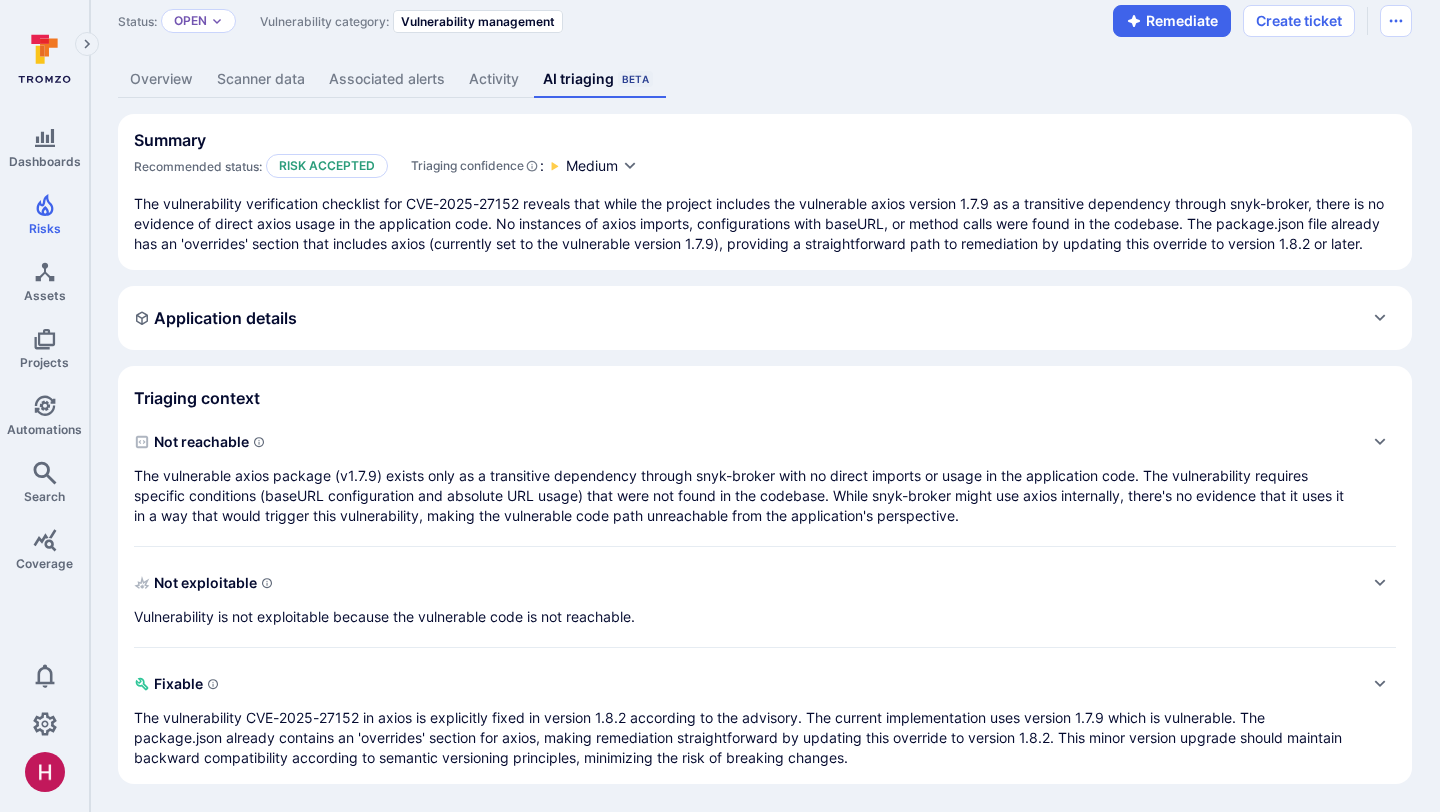 scroll, scrollTop: 91, scrollLeft: 0, axis: vertical 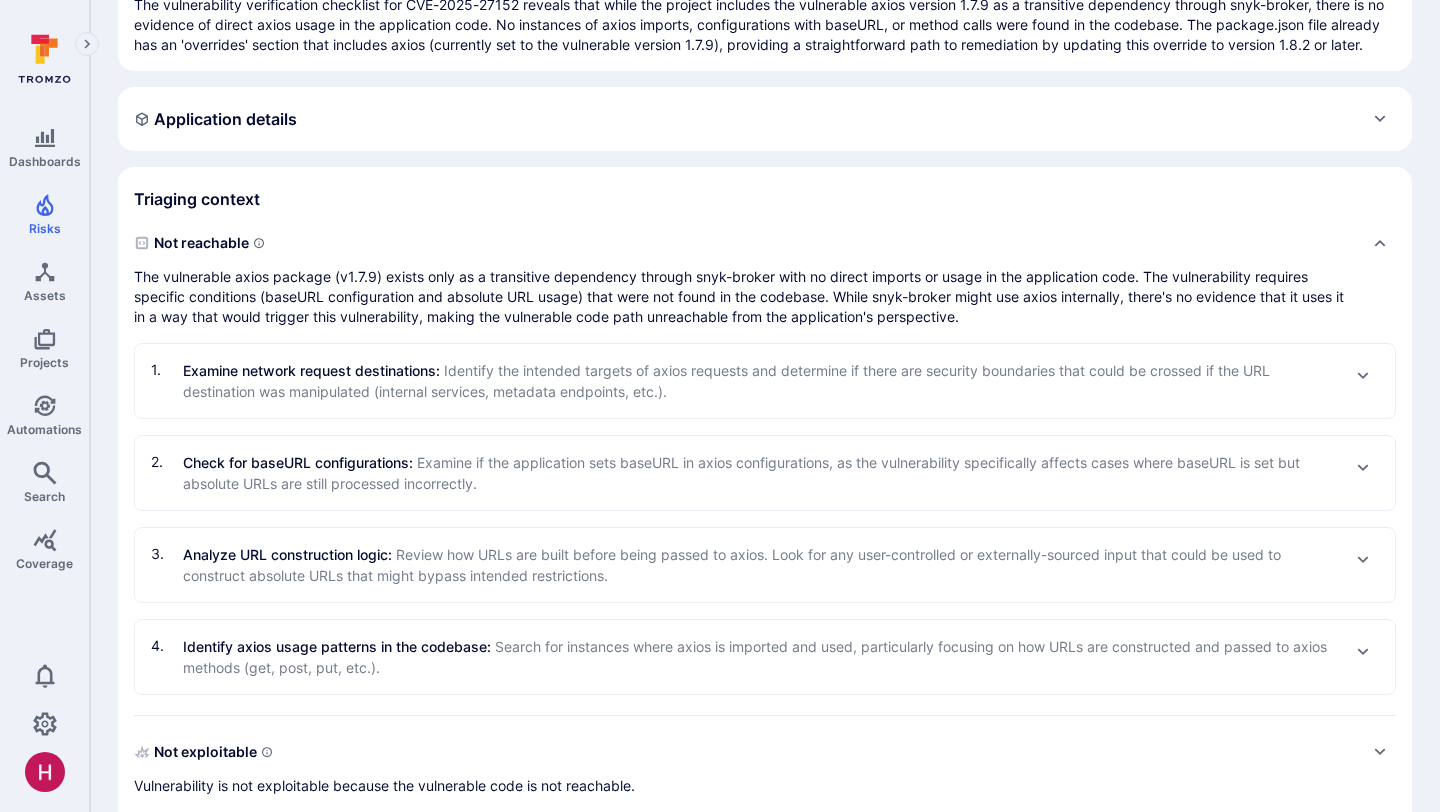 click on "Identify the intended targets of axios requests and determine if there are security boundaries that could be crossed if the URL destination was manipulated (internal services, metadata endpoints, etc.)." at bounding box center (726, 381) 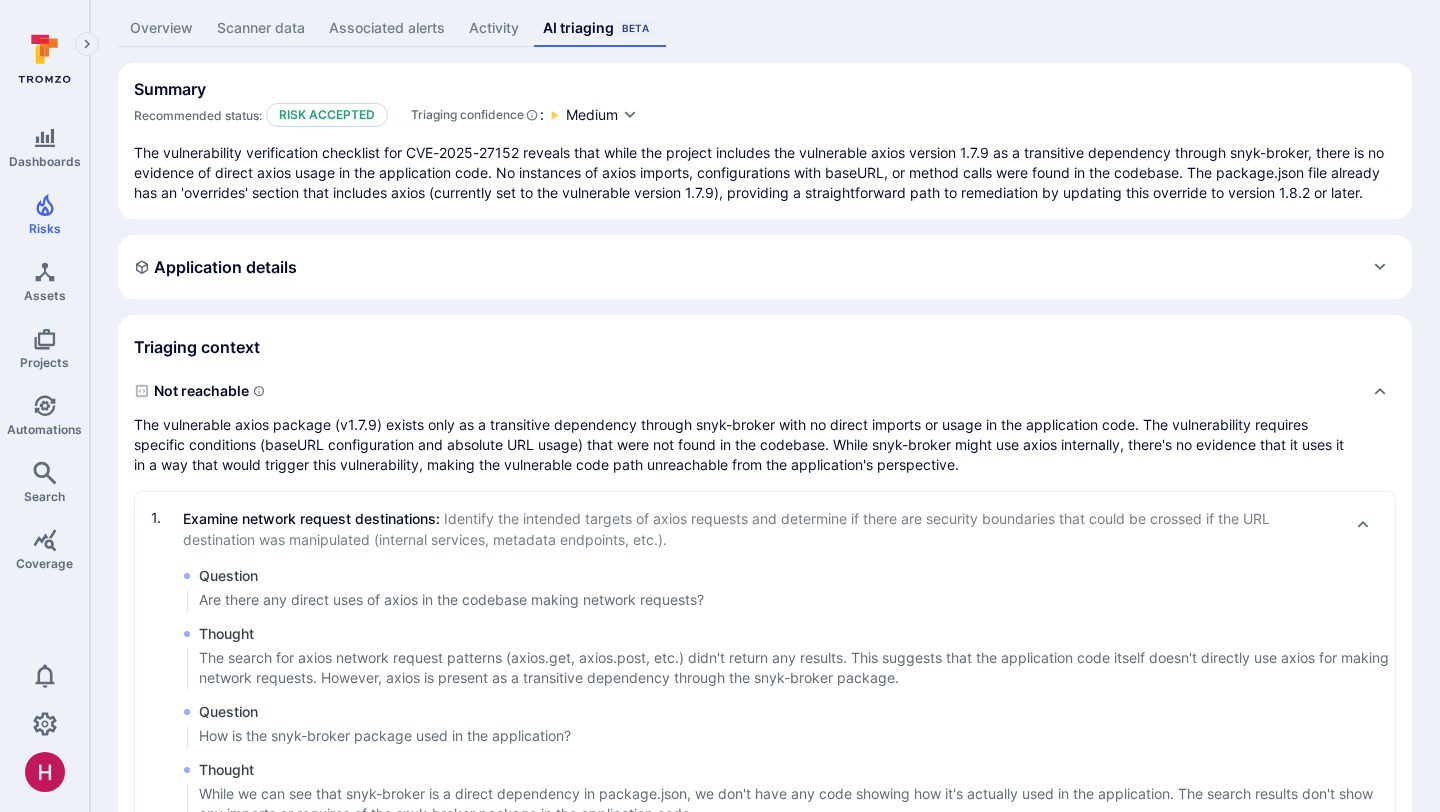 scroll, scrollTop: 109, scrollLeft: 0, axis: vertical 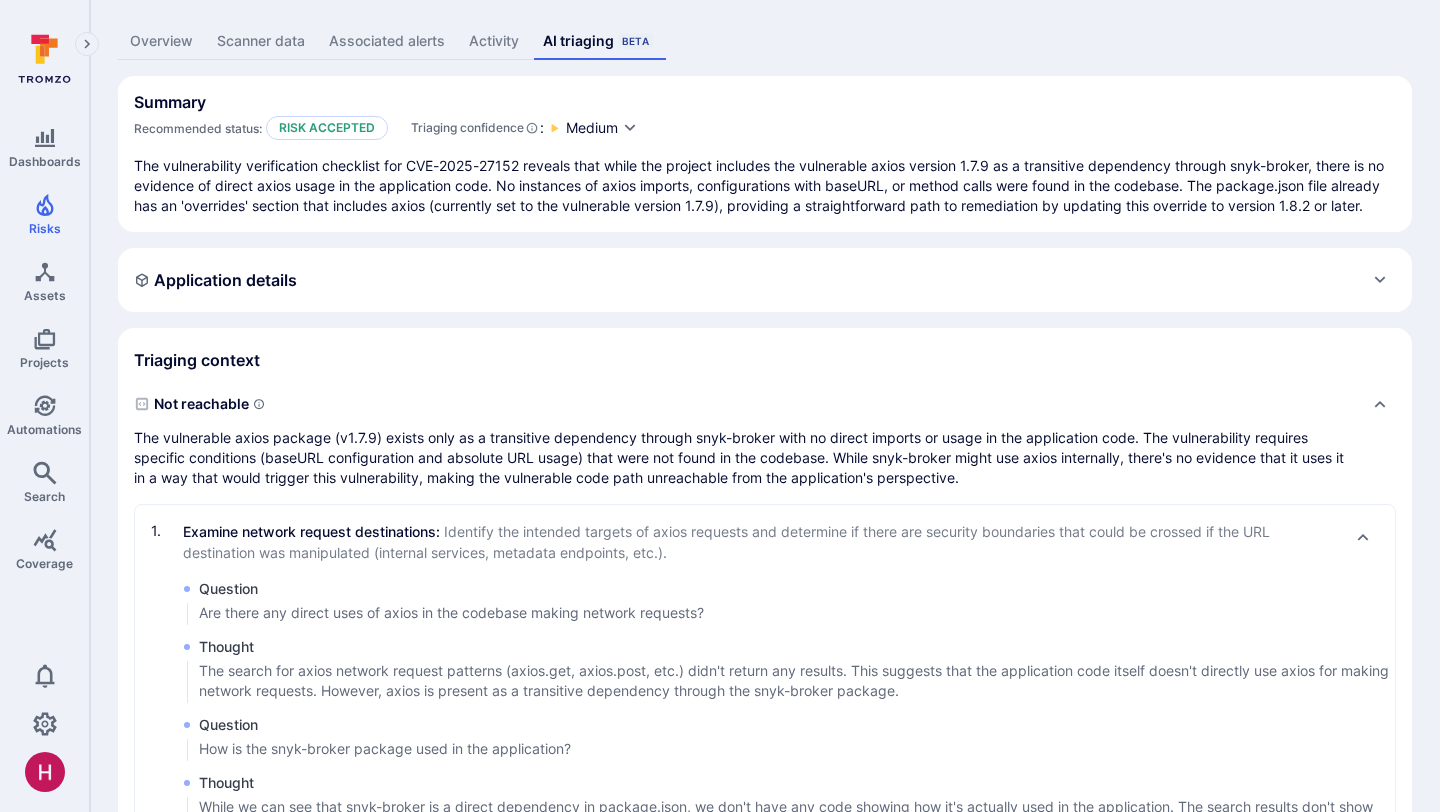 click on "Application details" at bounding box center (765, 280) 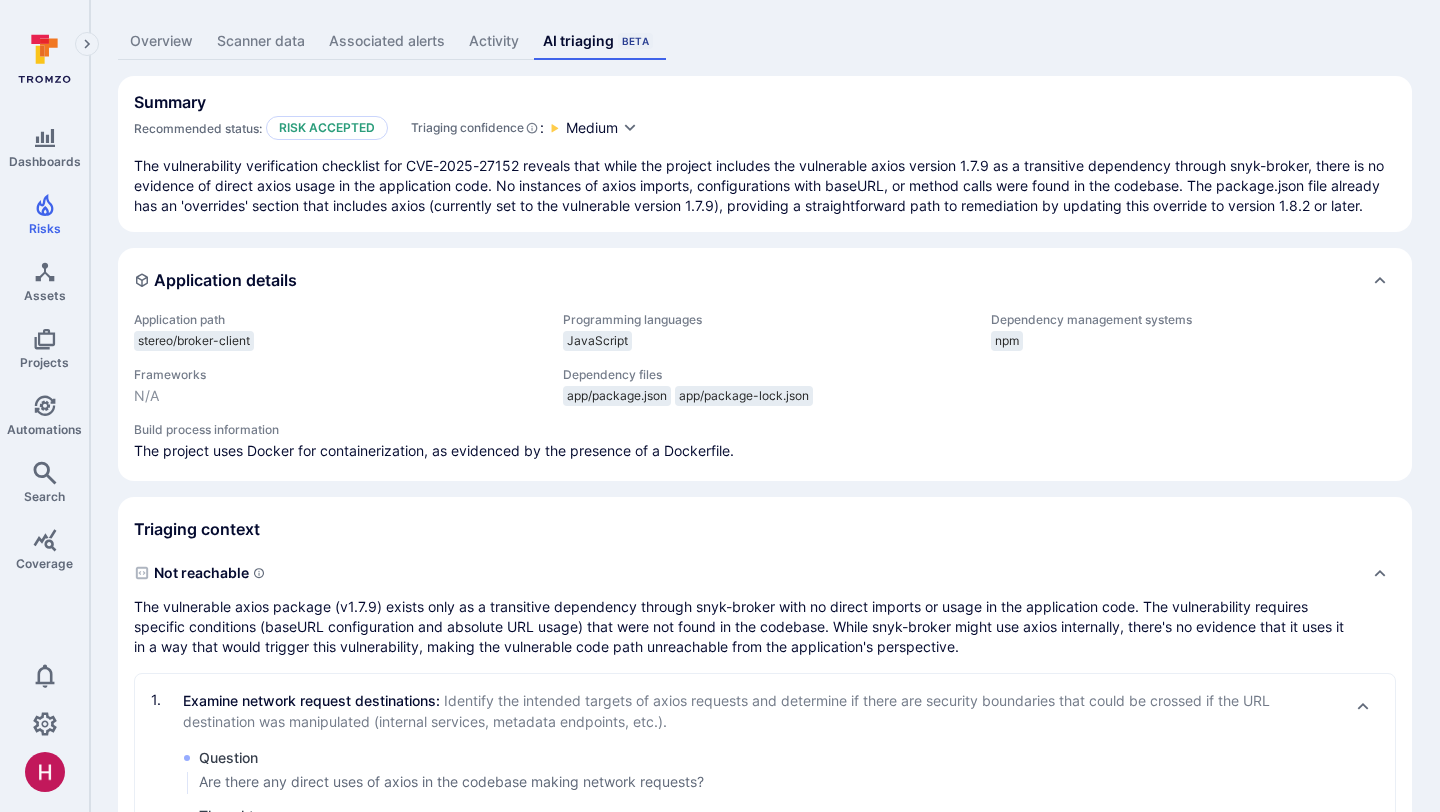 drag, startPoint x: 152, startPoint y: 359, endPoint x: 261, endPoint y: 363, distance: 109.07337 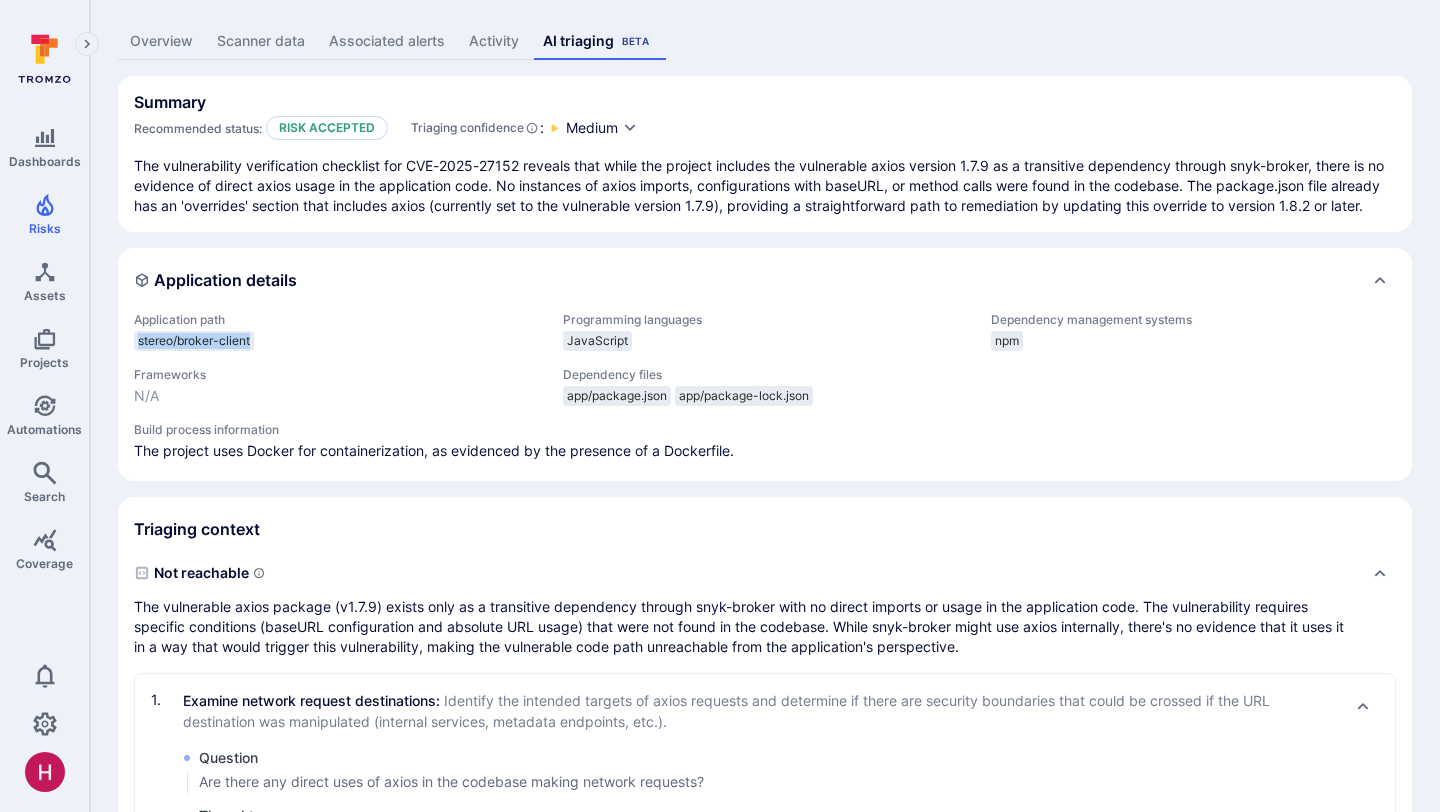 drag, startPoint x: 262, startPoint y: 362, endPoint x: 137, endPoint y: 363, distance: 125.004 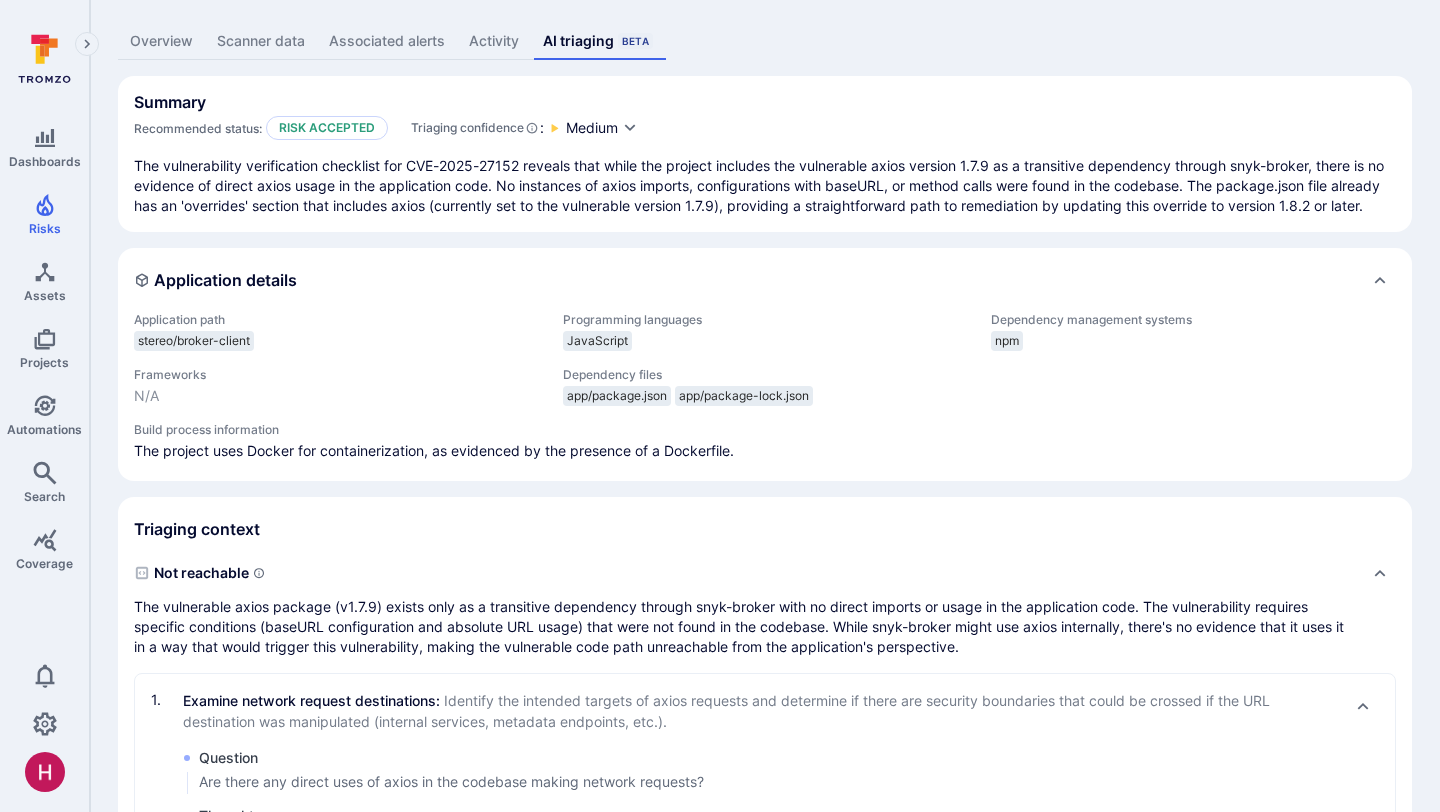 click on "stereo/broker-client" at bounding box center [194, 341] 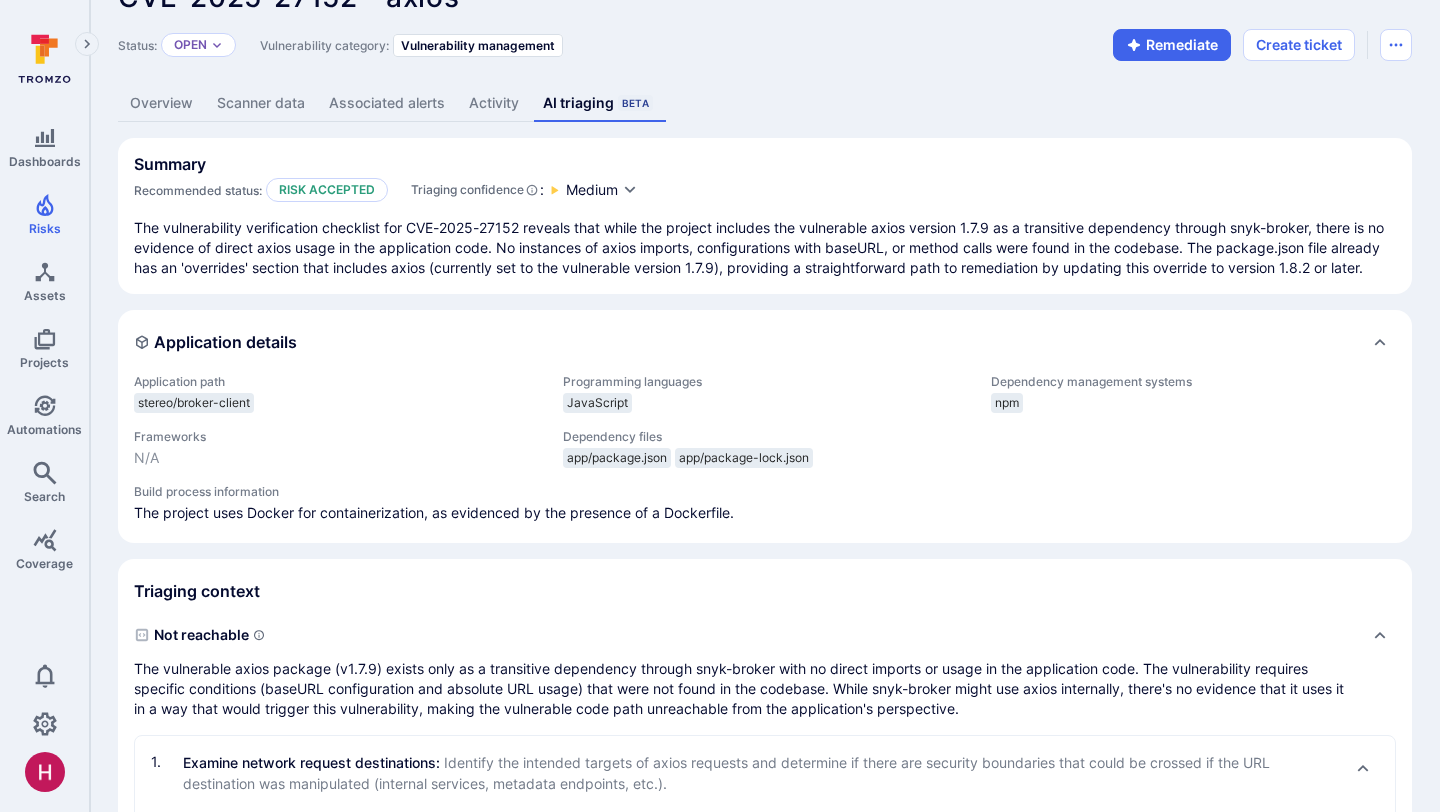 scroll, scrollTop: 0, scrollLeft: 0, axis: both 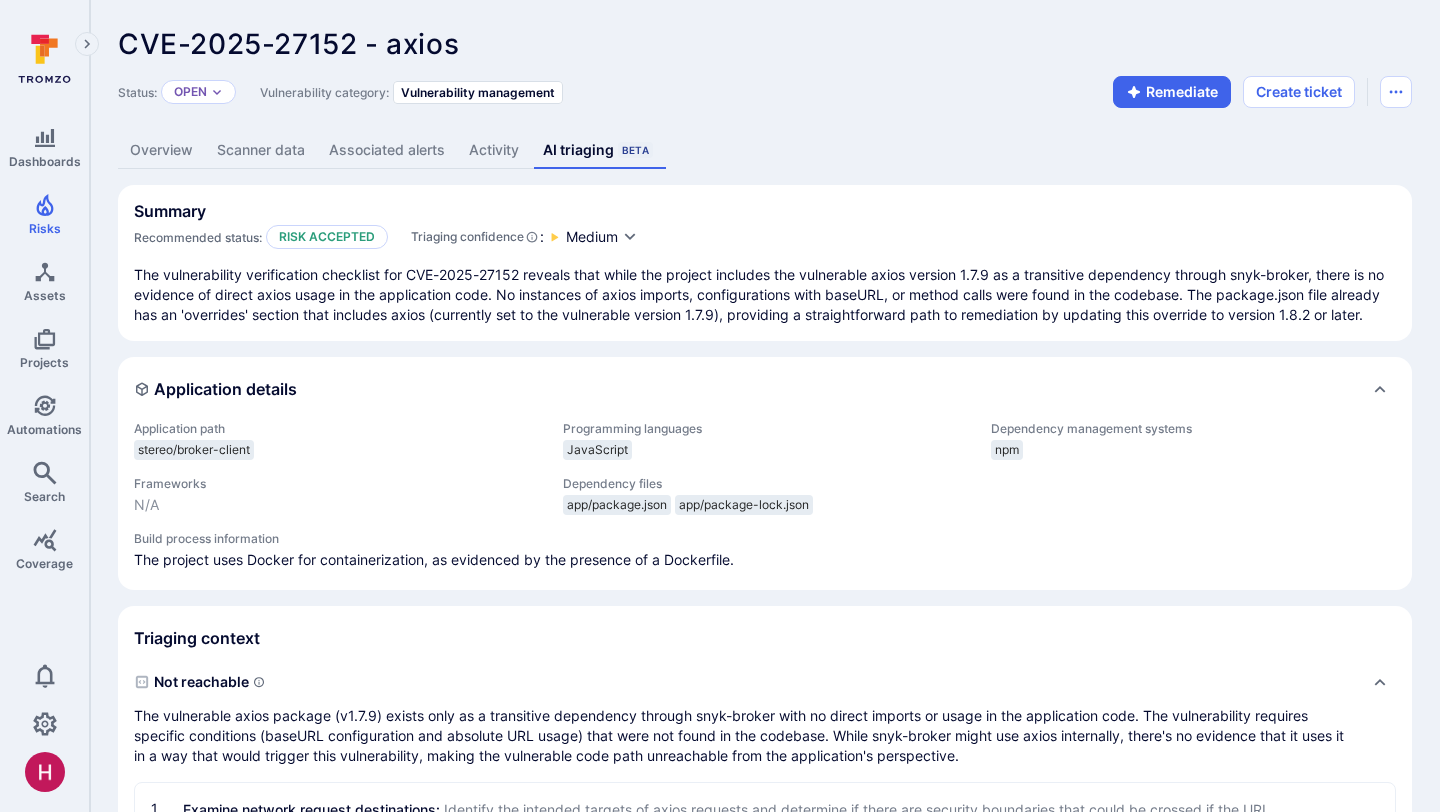 click on "stereo/broker-client" at bounding box center (194, 450) 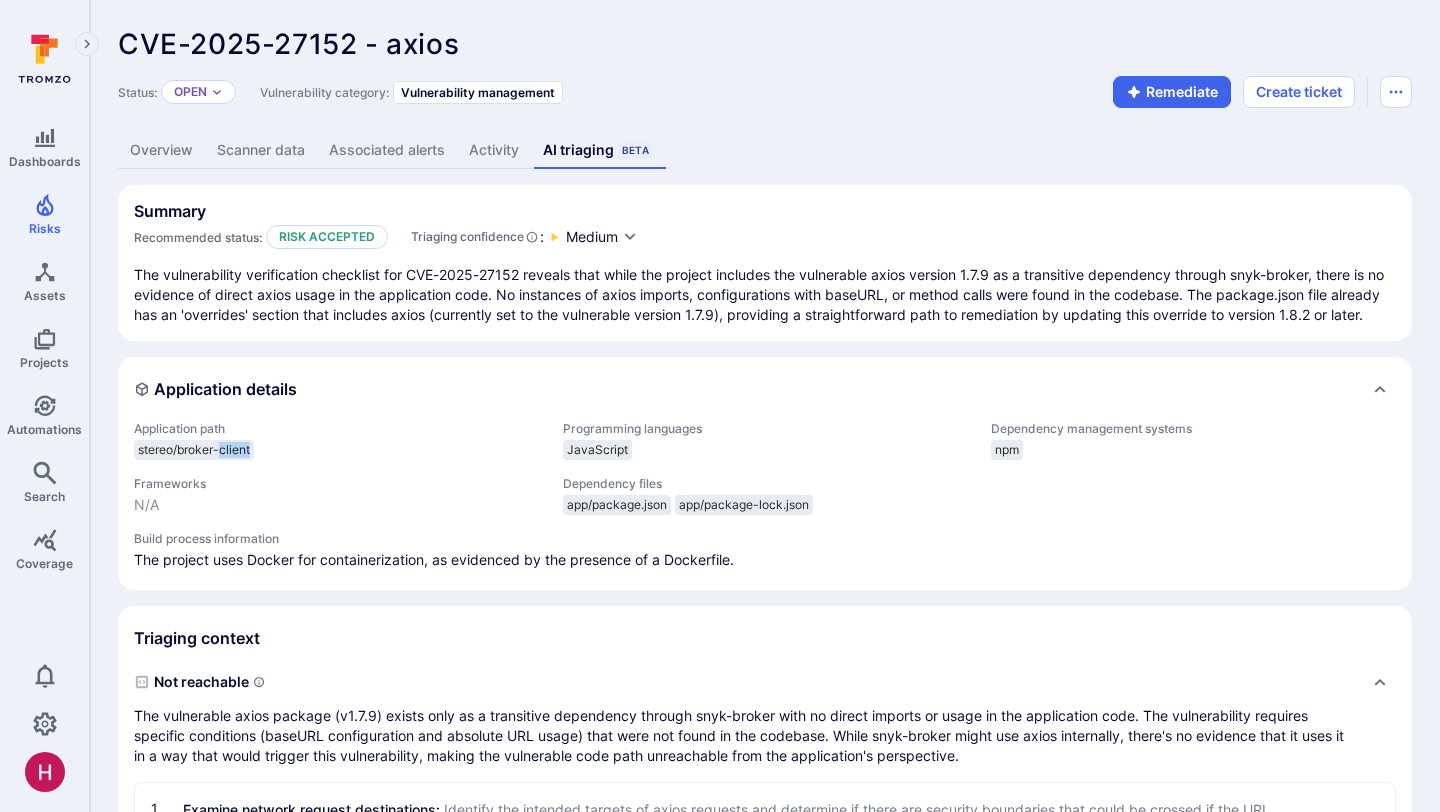 click on "stereo/broker-client" at bounding box center [194, 450] 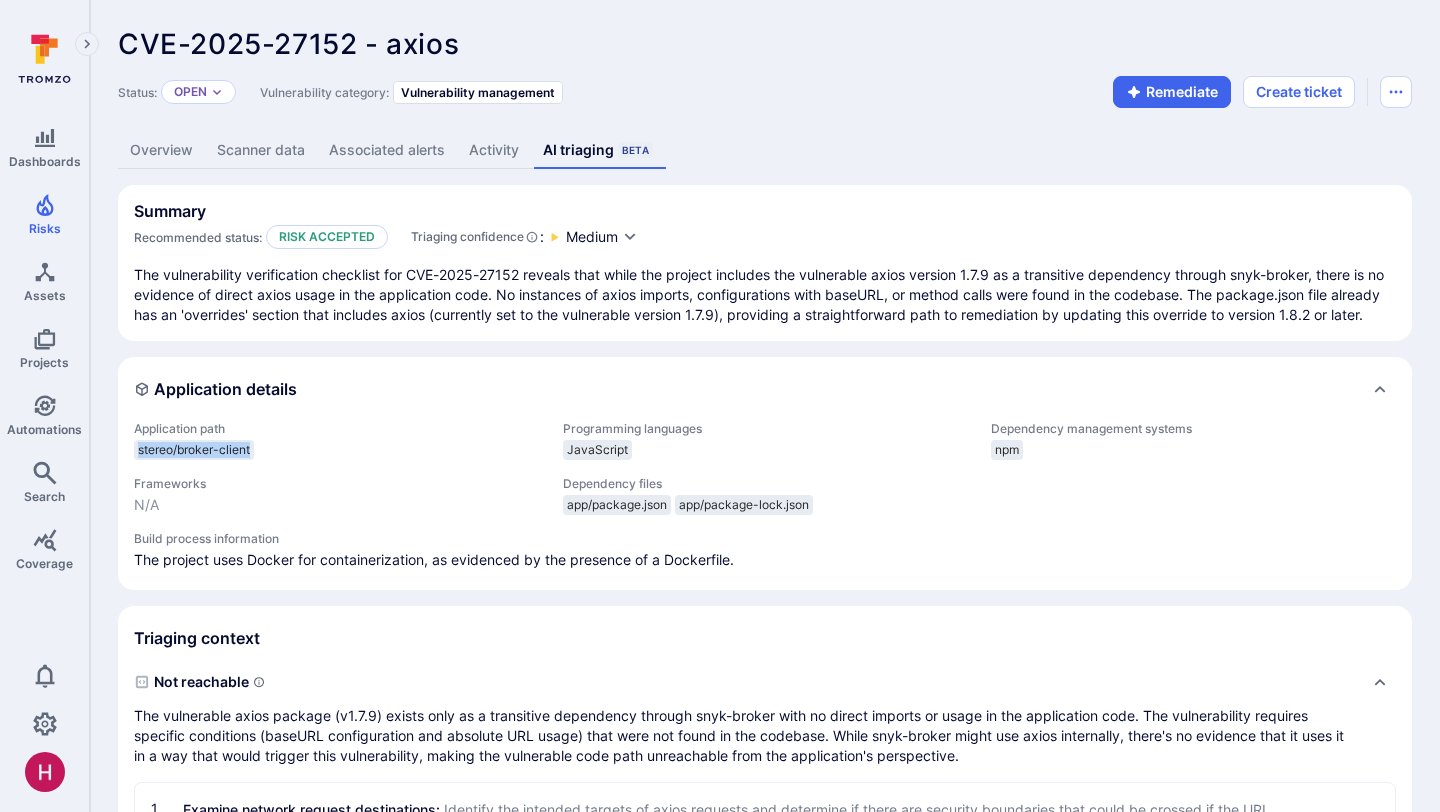 click on "stereo/broker-client" at bounding box center (194, 450) 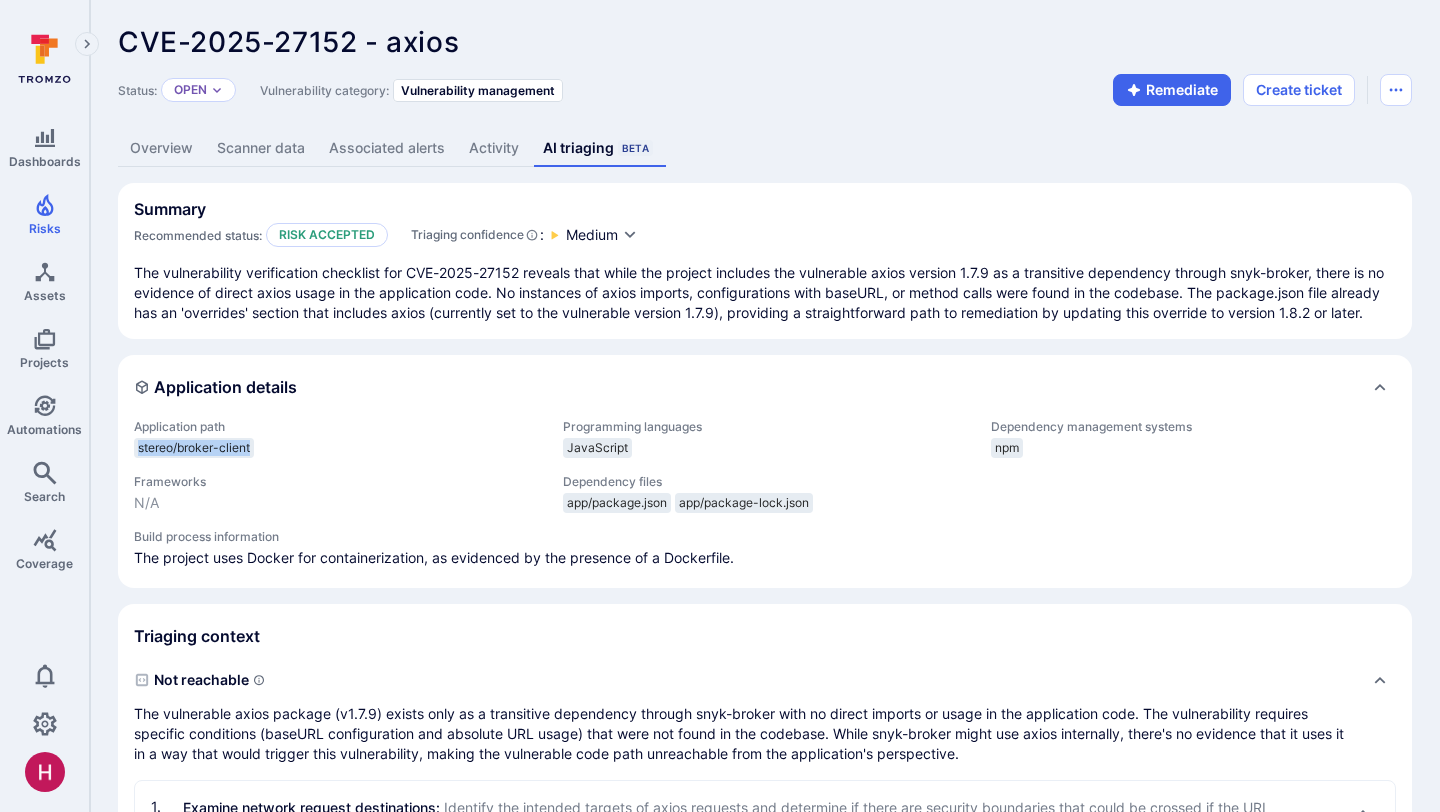 scroll, scrollTop: 0, scrollLeft: 0, axis: both 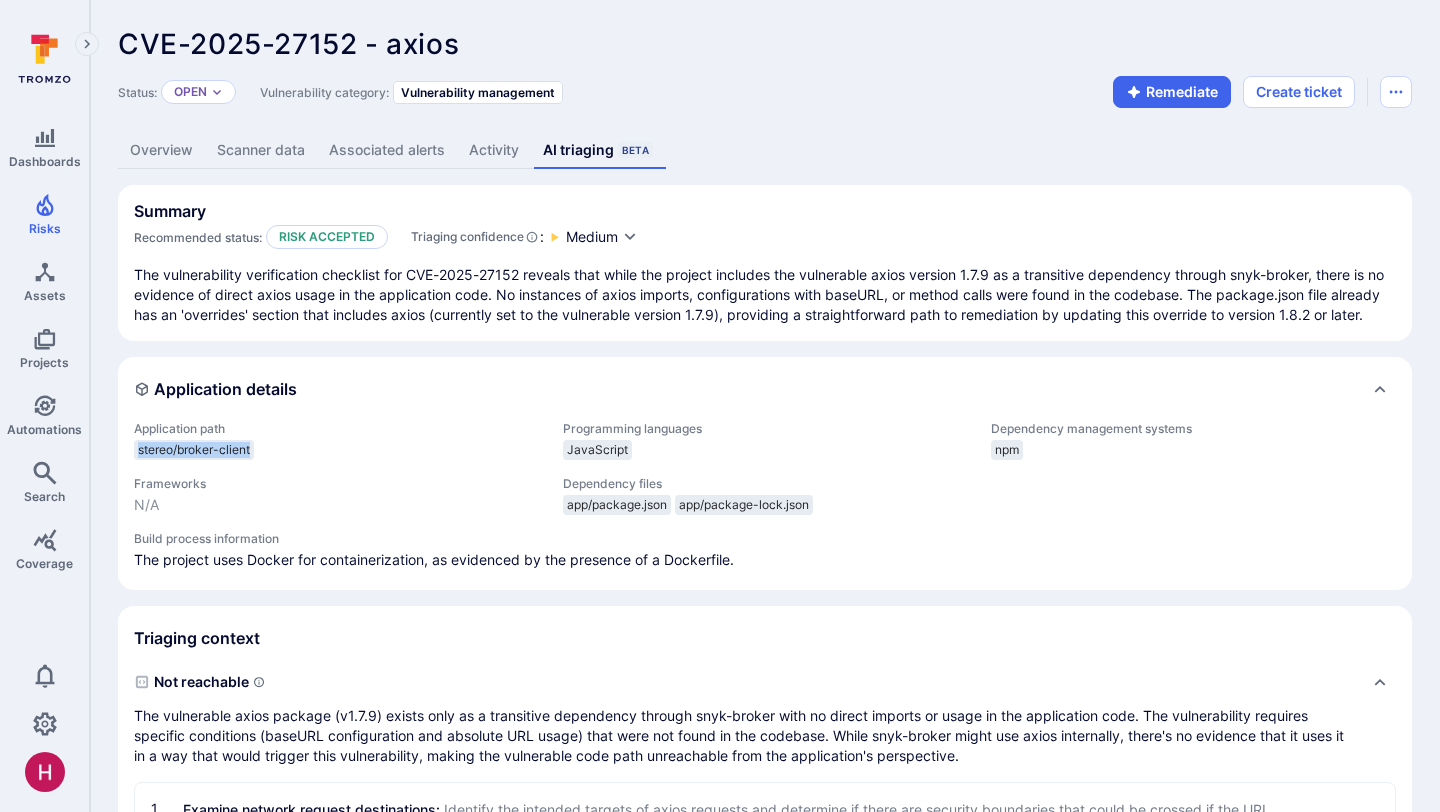 click on "Overview" at bounding box center [161, 150] 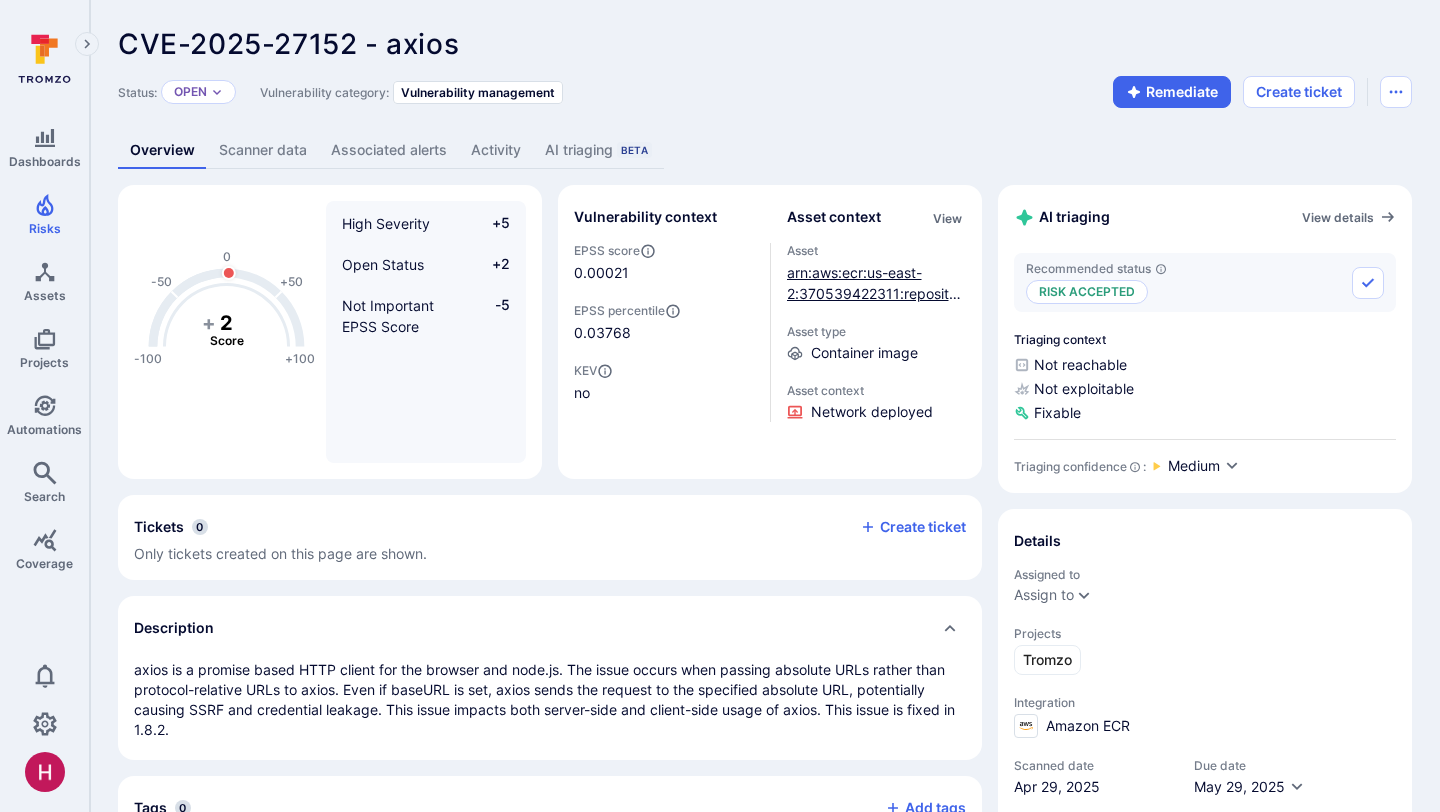 click on "arn:aws:ecr:us-east-2:370539422311:repository/polaris/broker-client/sha256:87a9250d2b72bab017ab8dda0242c079829b3719c0dc9afafaf75cced0516694" at bounding box center (876, 335) 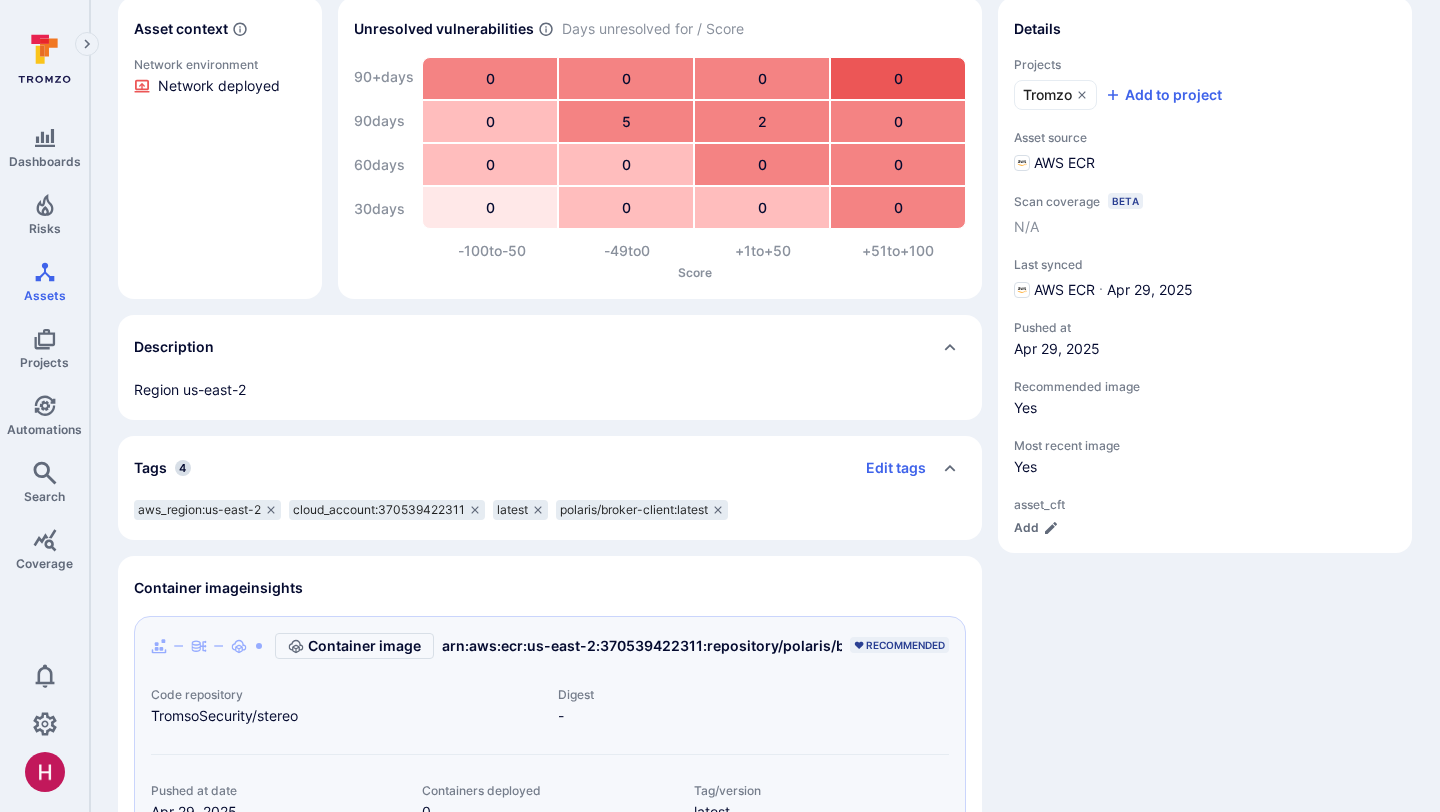 scroll, scrollTop: 0, scrollLeft: 0, axis: both 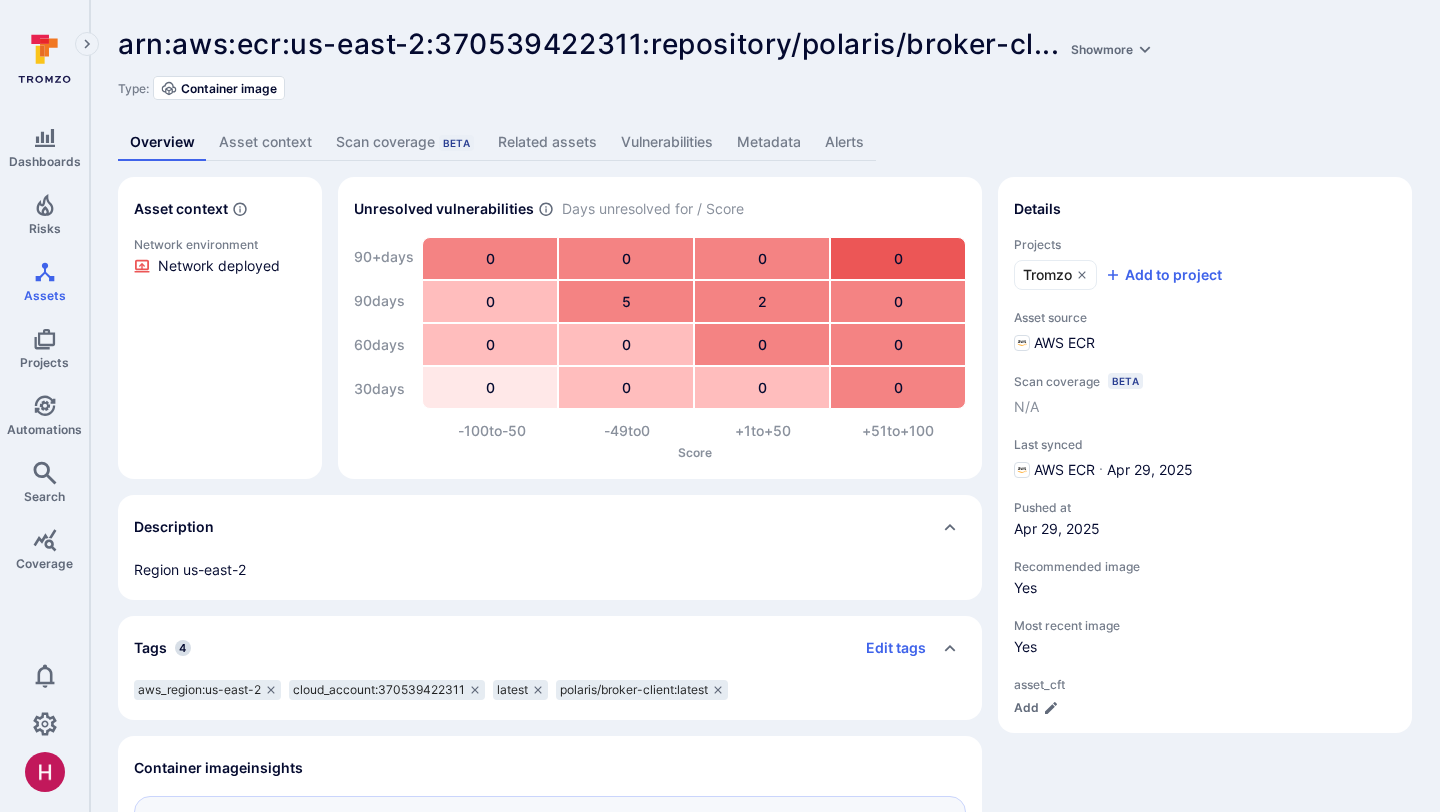 click on "Related assets" at bounding box center (547, 142) 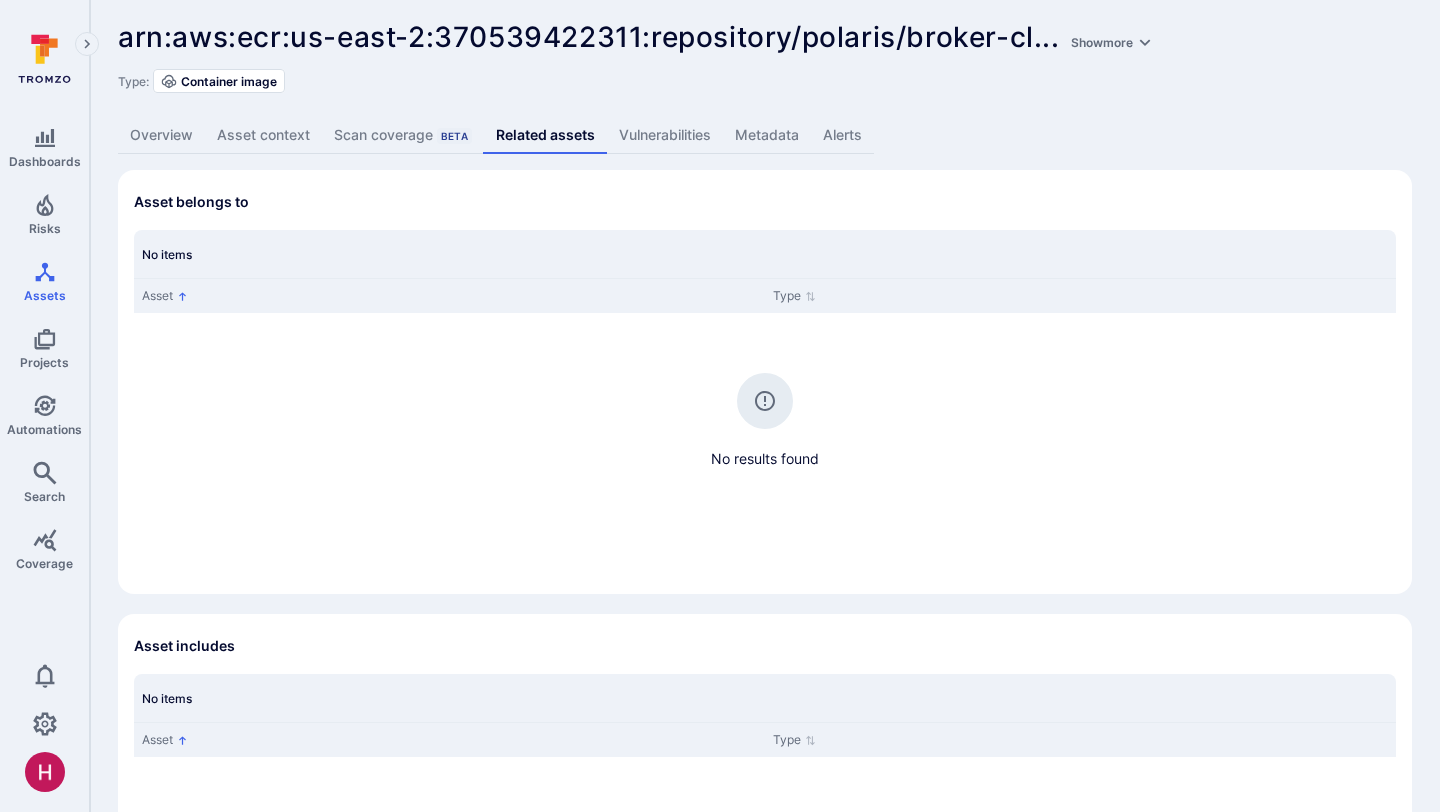 scroll, scrollTop: 0, scrollLeft: 0, axis: both 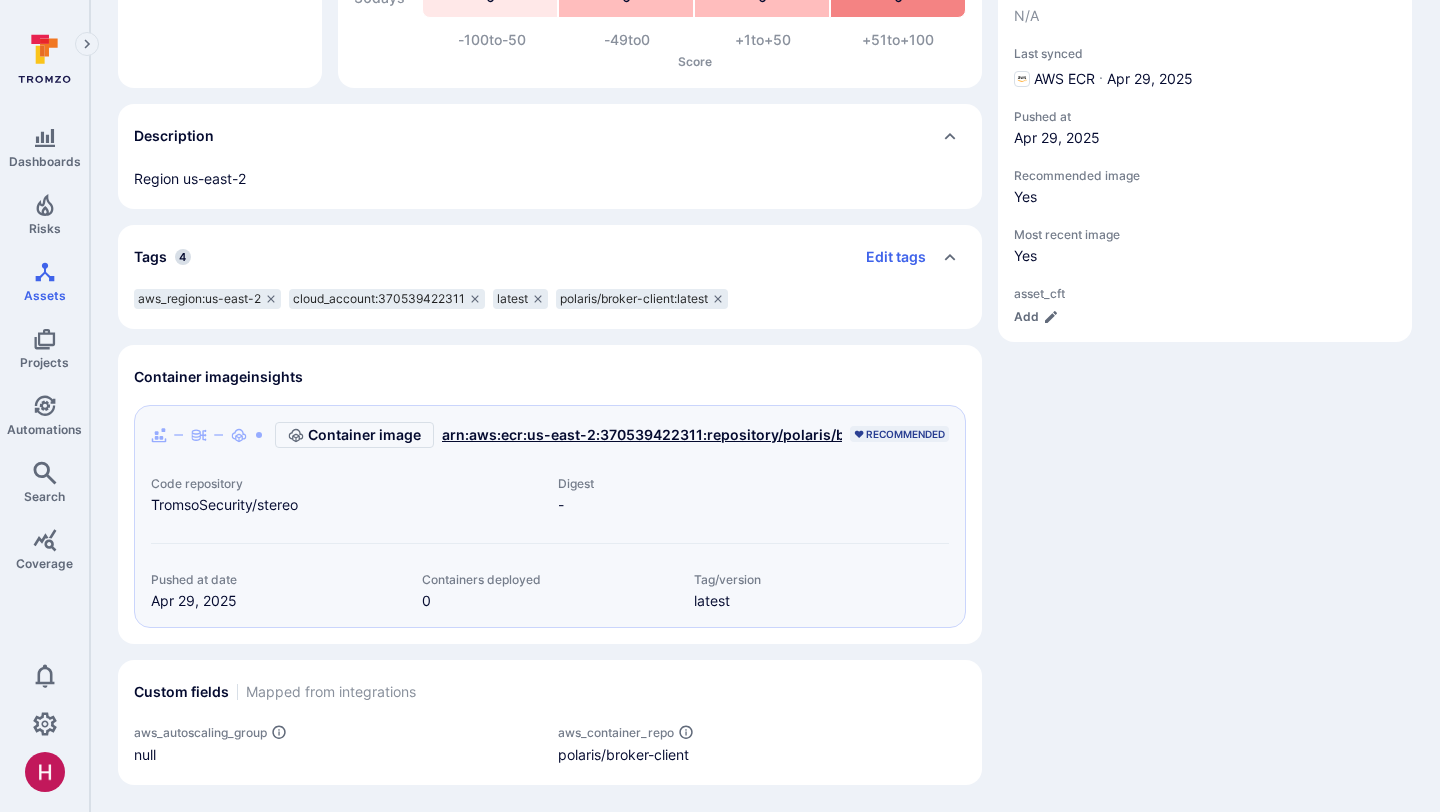 click on "arn:aws:ecr:us-east-2:370539422311:repository/polaris/broker-client/sha256:87a9250d2b72bab017ab8dda0242c079829b3719c0dc9afafaf75cced0516694" at bounding box center (983, 435) 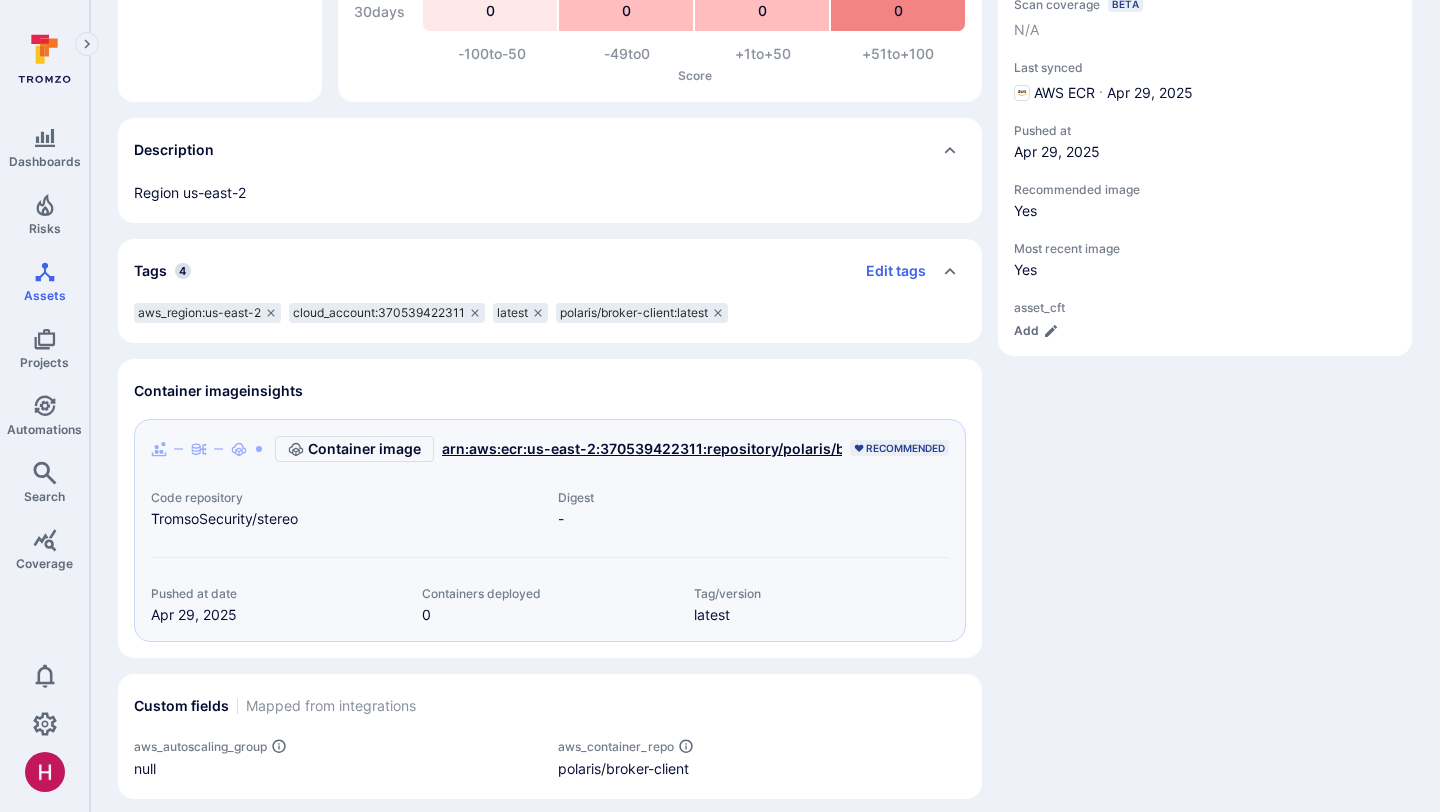 scroll, scrollTop: 391, scrollLeft: 0, axis: vertical 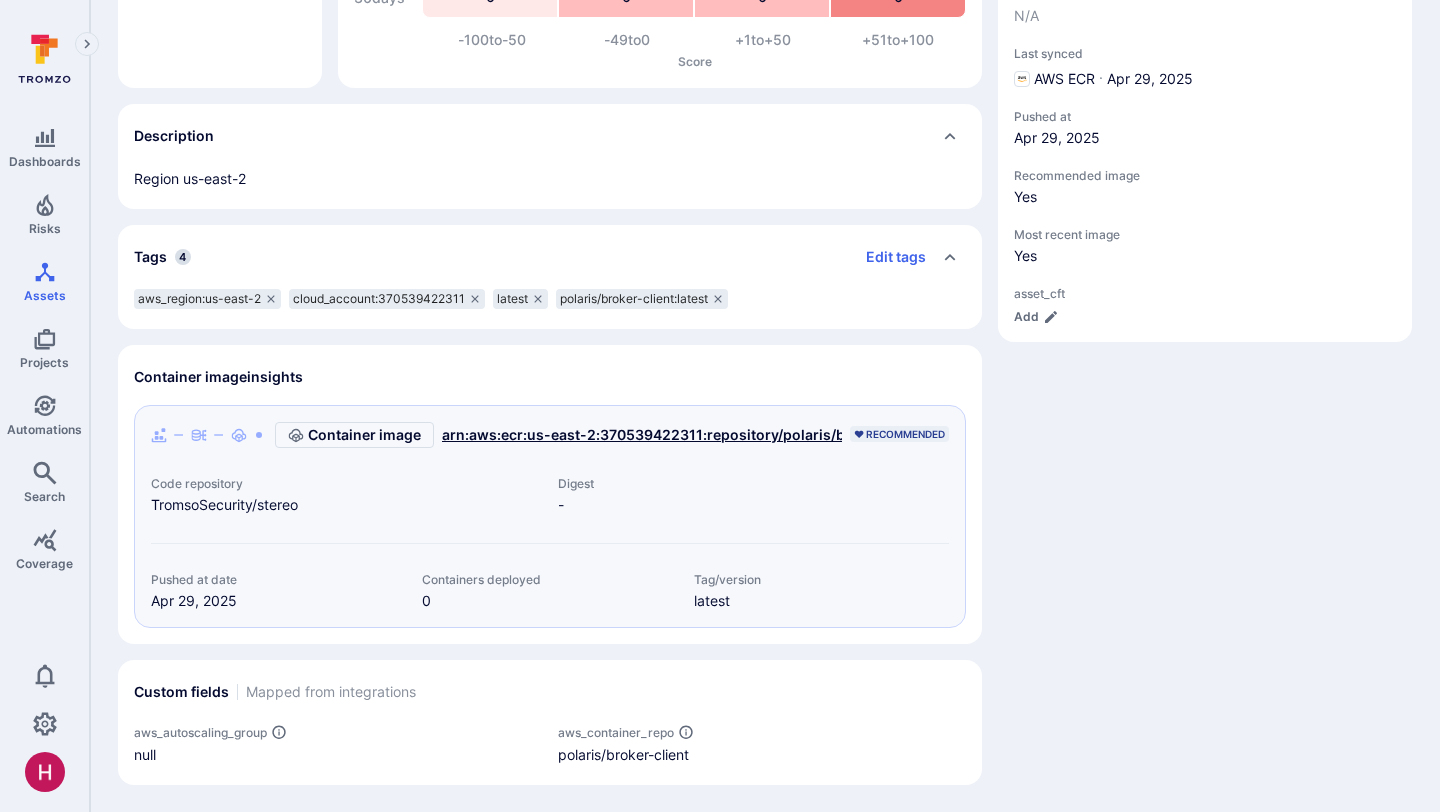 click on "arn:aws:ecr:us-east-2:370539422311:repository/polaris/broker-client/sha256:87a9250d2b72bab017ab8dda0242c079829b3719c0dc9afafaf75cced0516694" at bounding box center [983, 435] 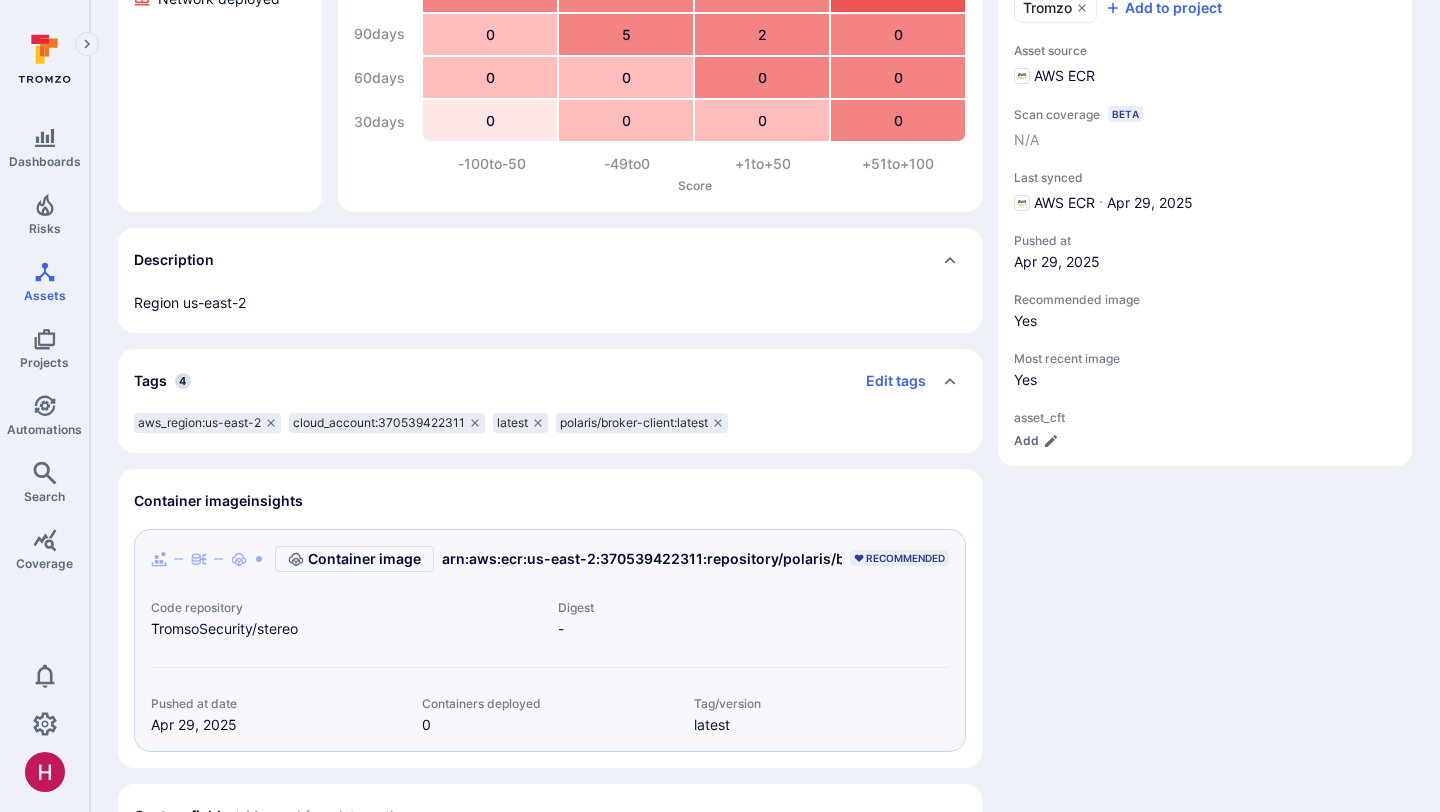 scroll, scrollTop: 262, scrollLeft: 0, axis: vertical 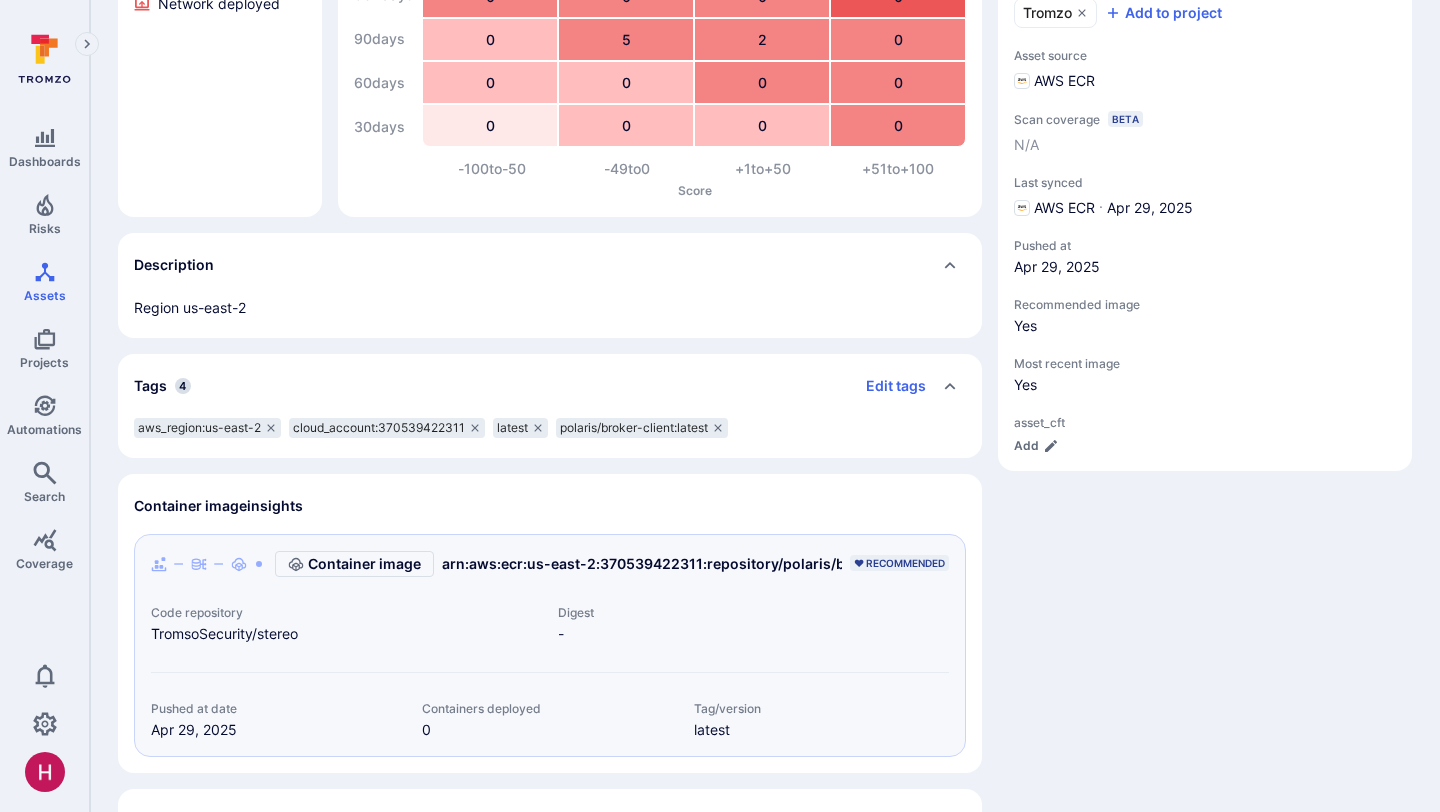 click on "TromsoSecurity/stereo" at bounding box center (346, 634) 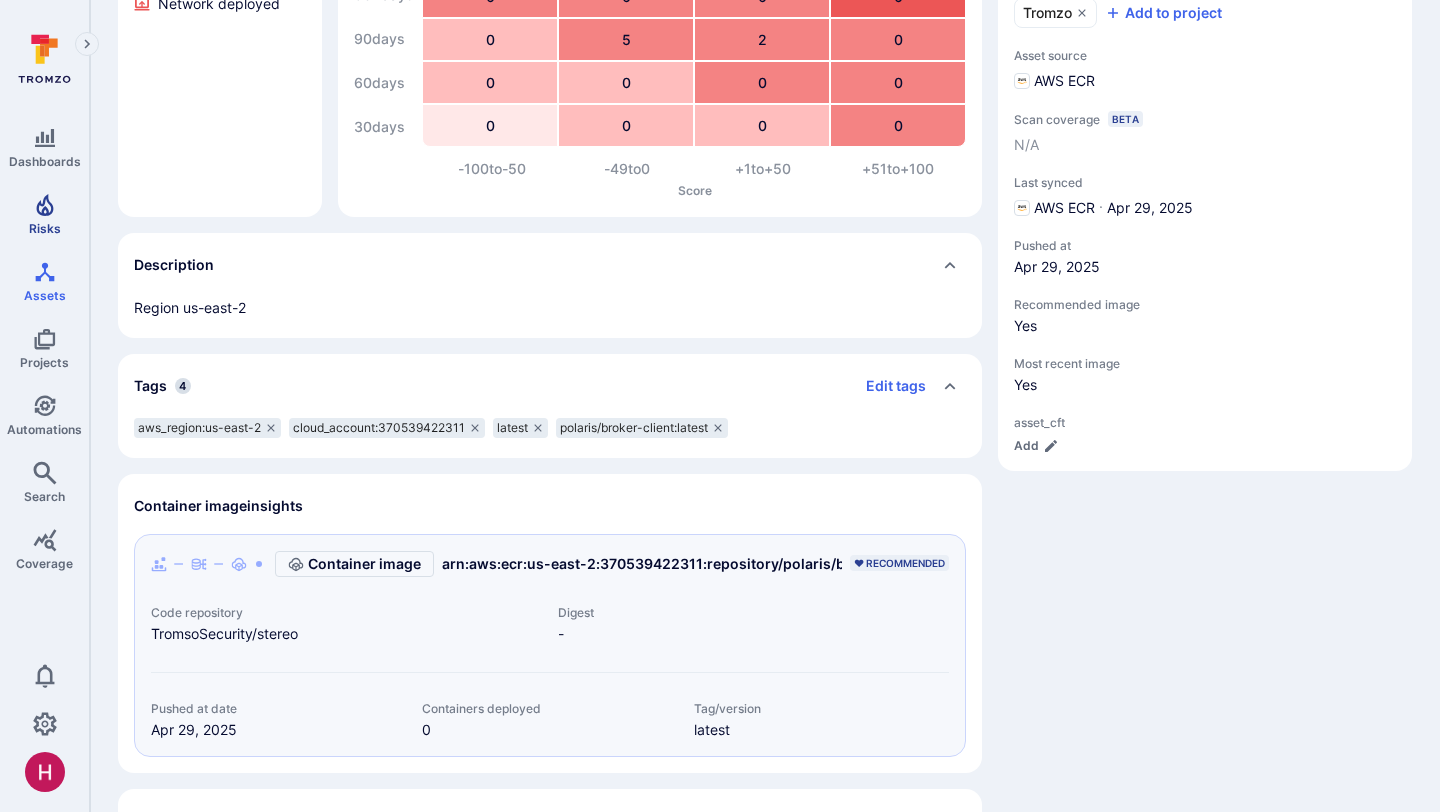 click at bounding box center (44, 205) 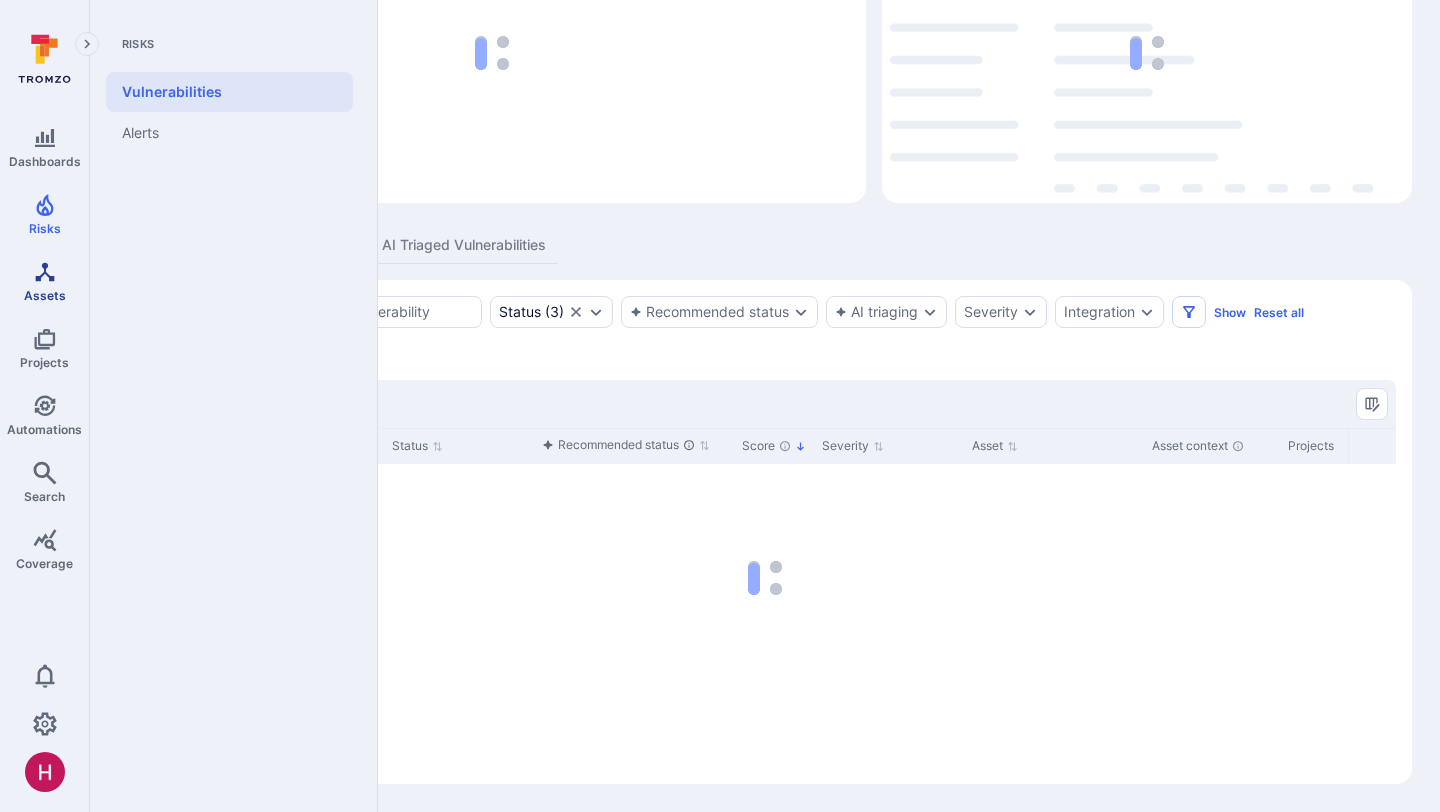 click at bounding box center (45, 272) 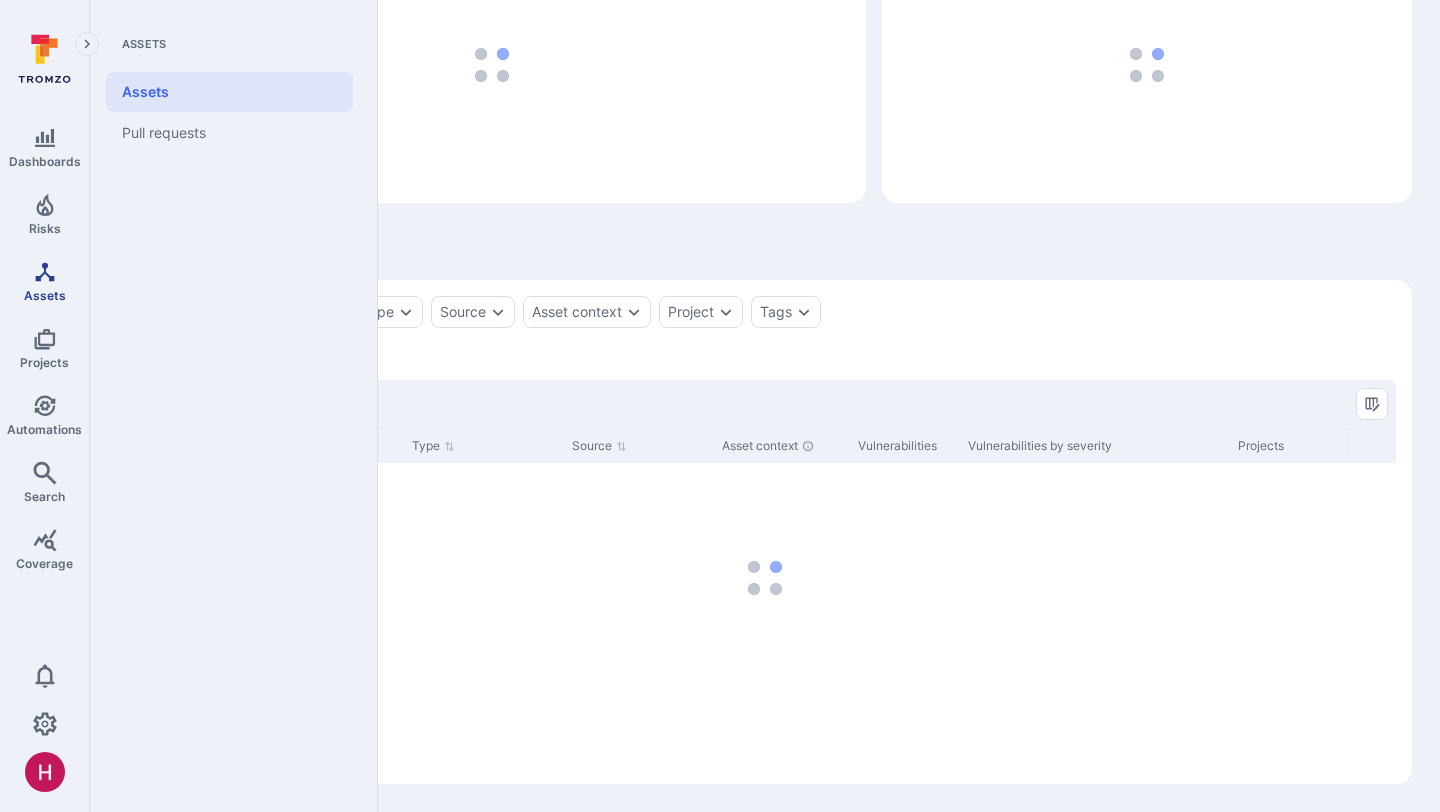 scroll, scrollTop: 157, scrollLeft: 0, axis: vertical 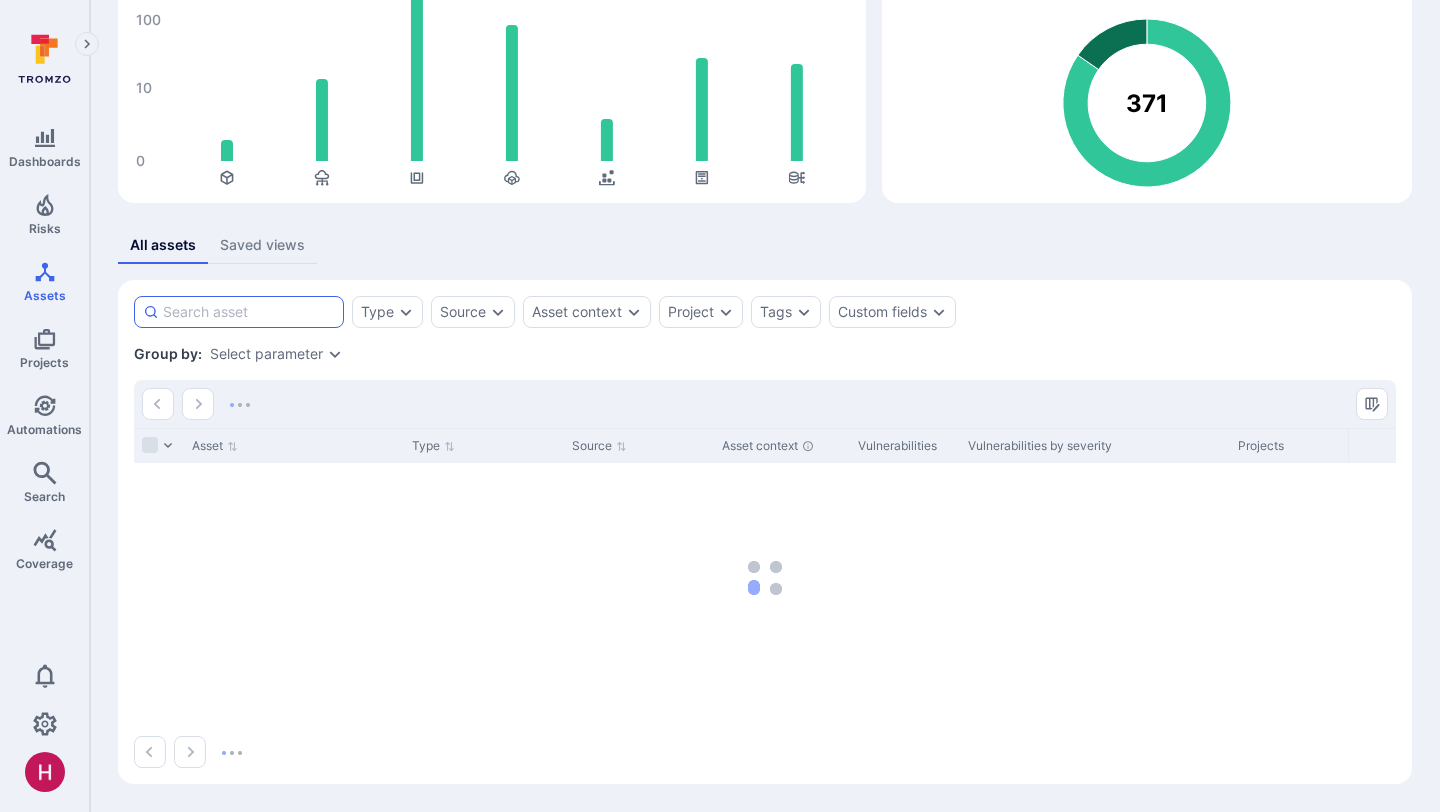 click at bounding box center [249, 312] 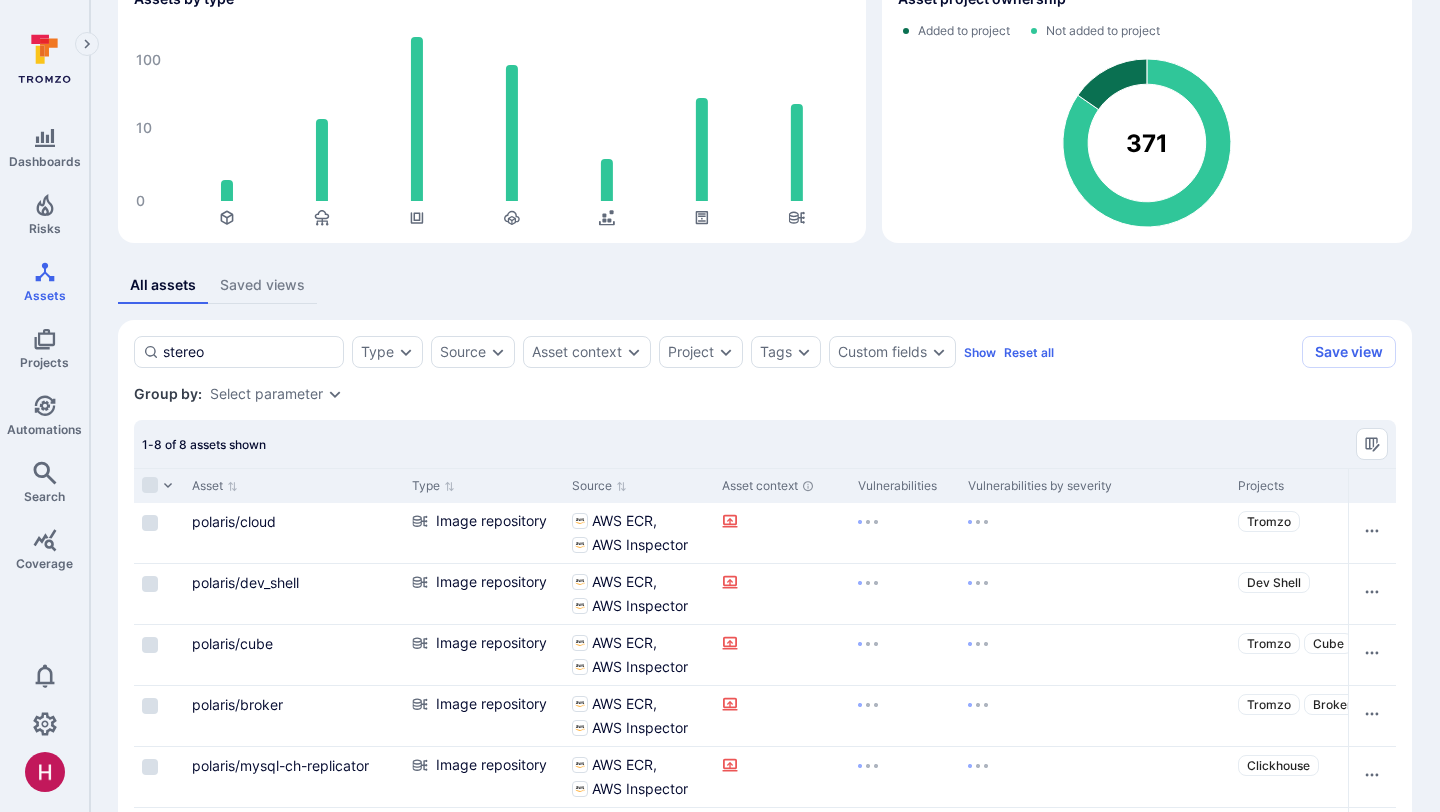 scroll, scrollTop: 157, scrollLeft: 0, axis: vertical 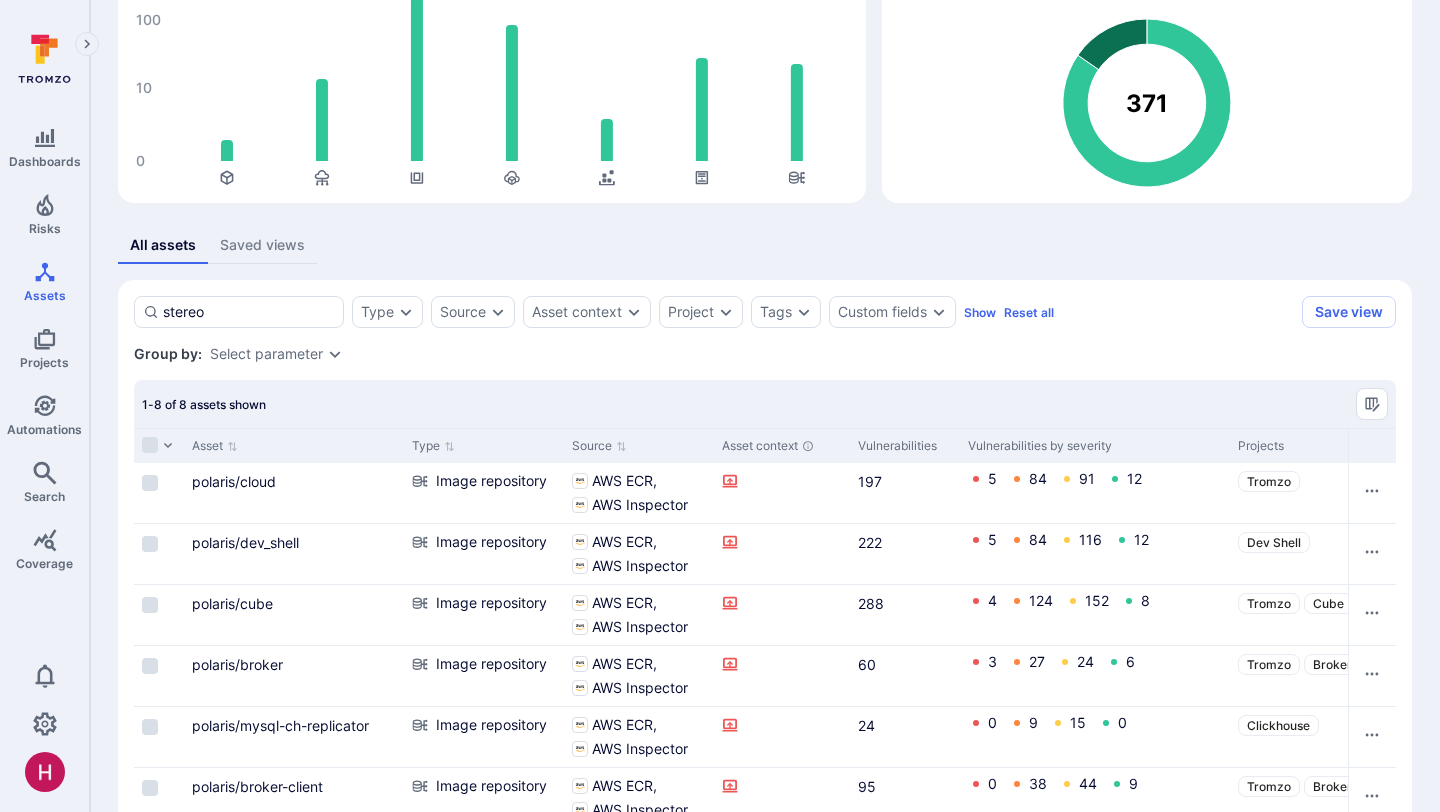 type on "stereo" 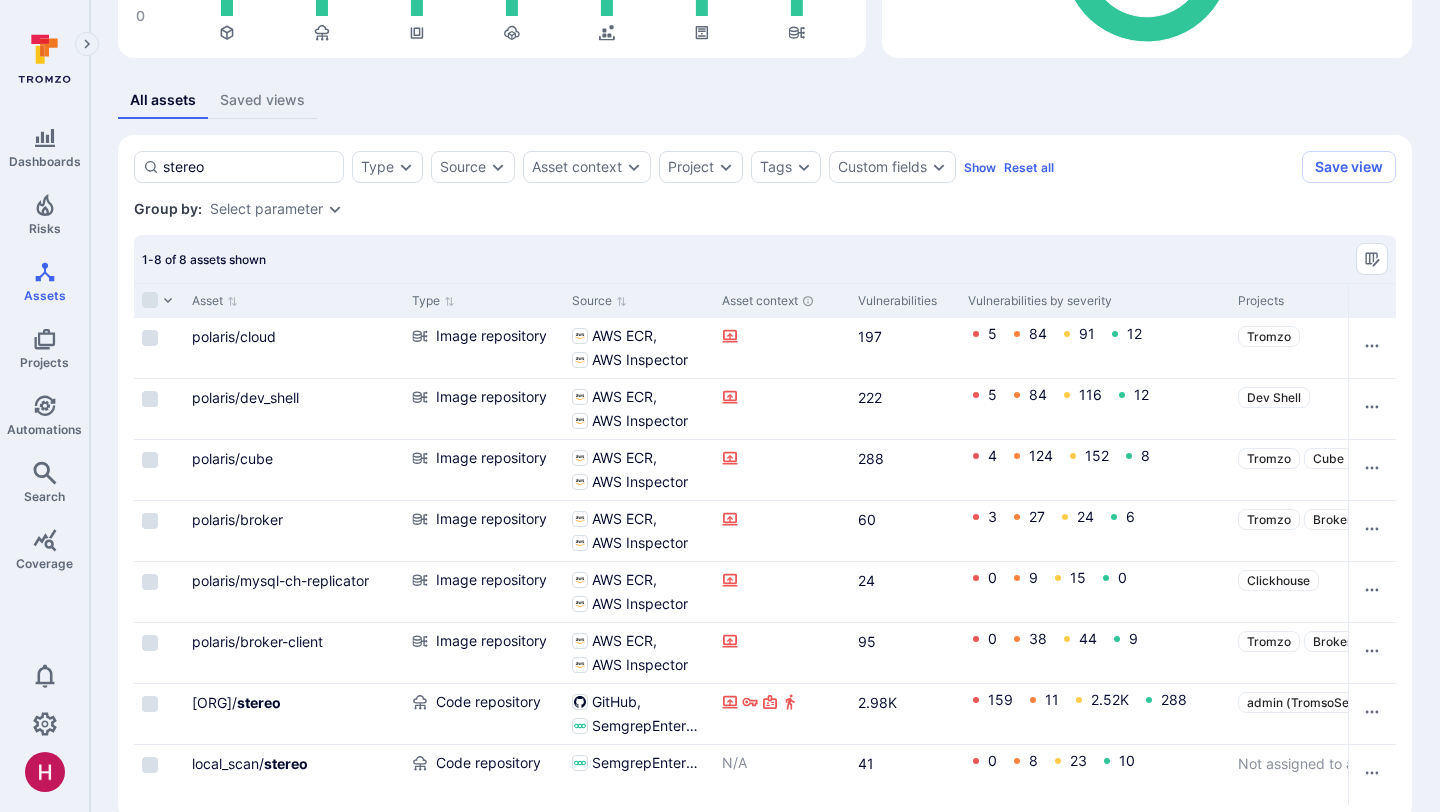 scroll, scrollTop: 339, scrollLeft: 0, axis: vertical 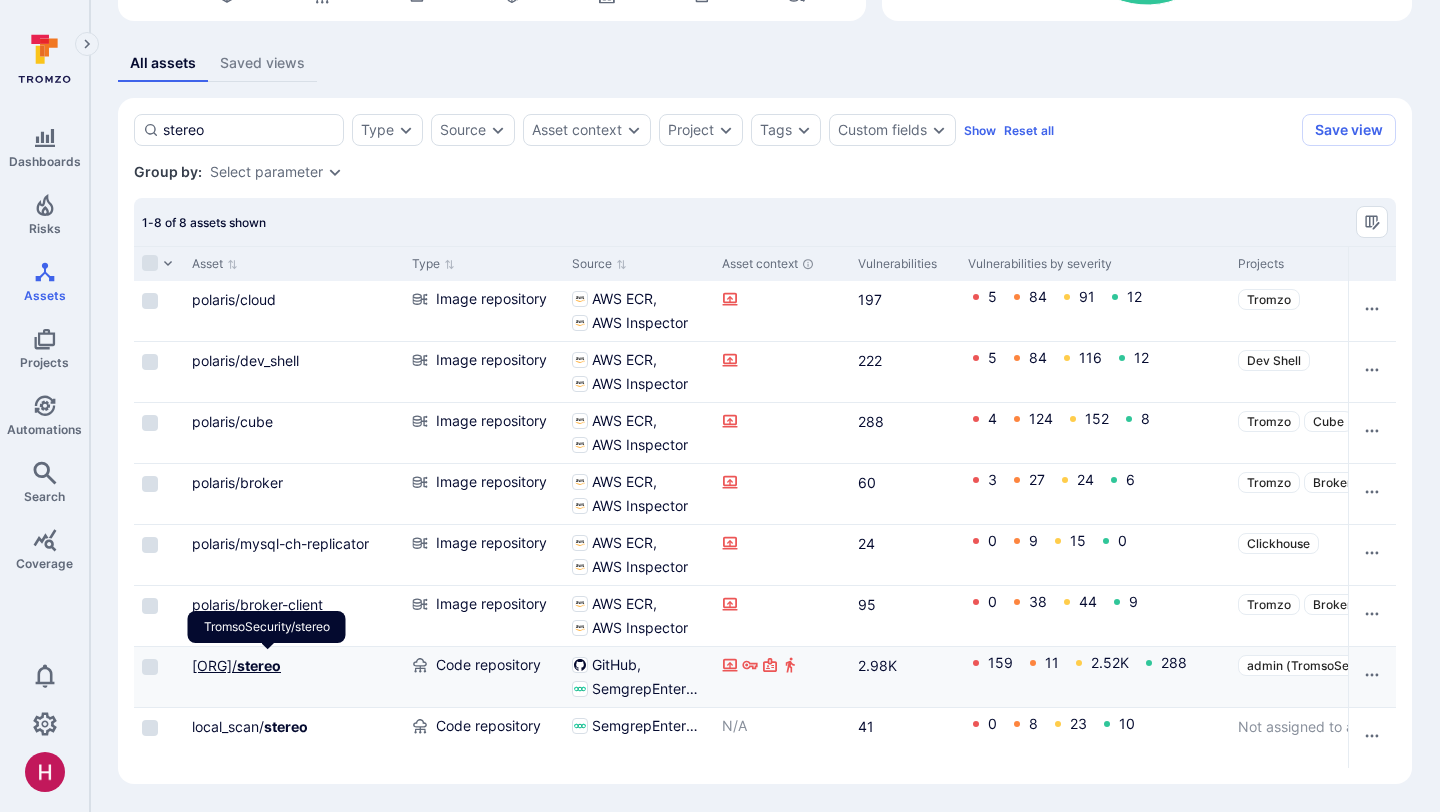 click on "stereo" at bounding box center [259, 665] 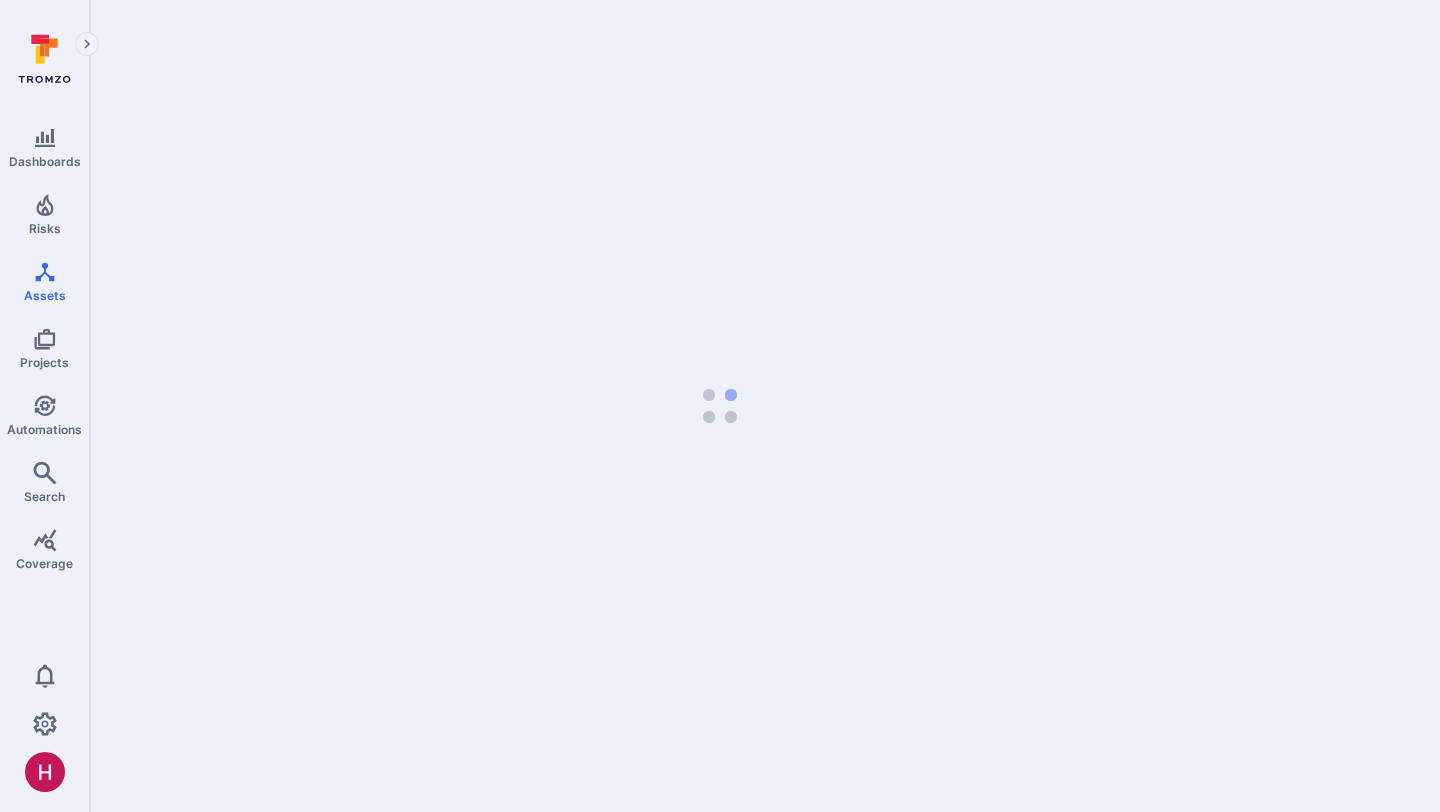scroll, scrollTop: 0, scrollLeft: 0, axis: both 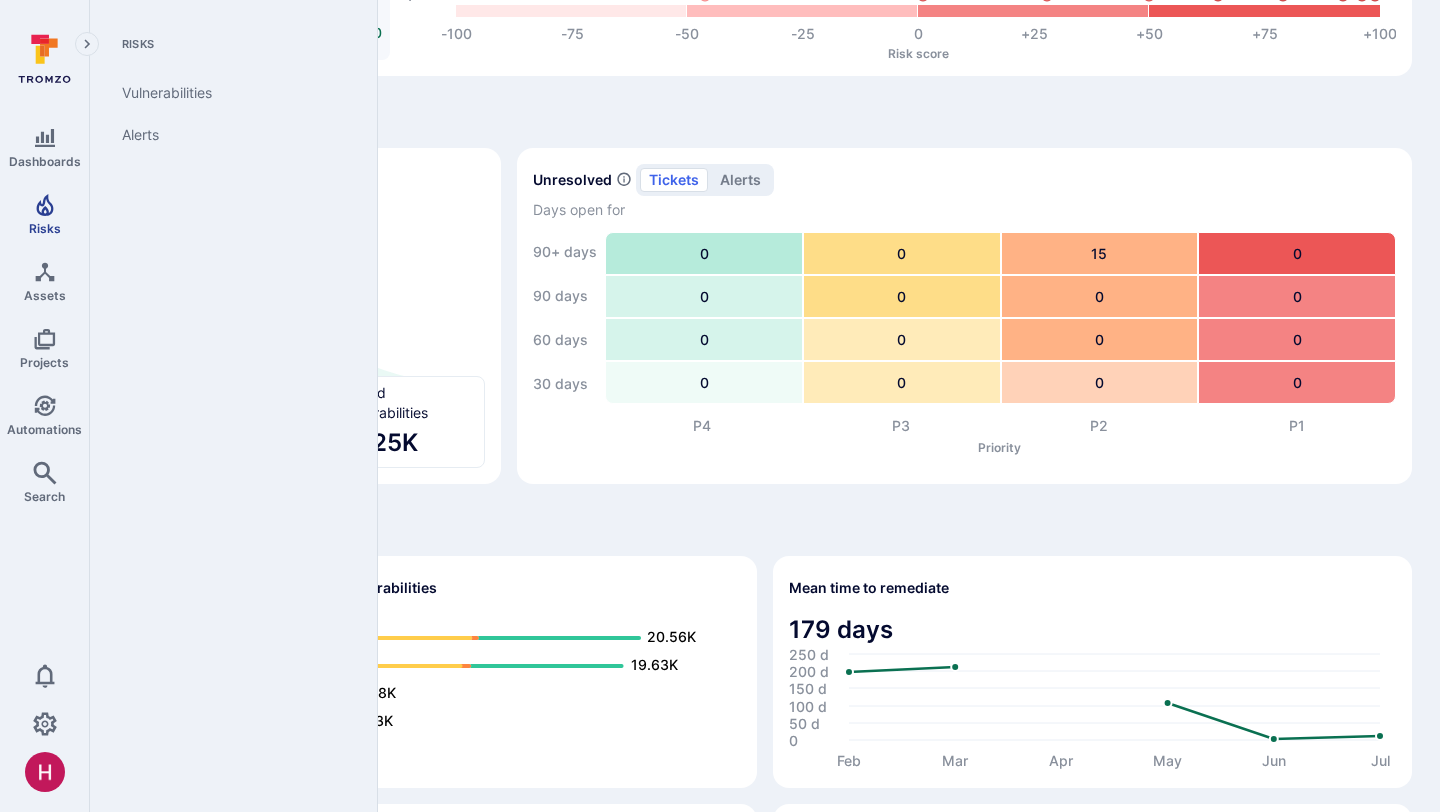 click on "Risks" at bounding box center (44, 214) 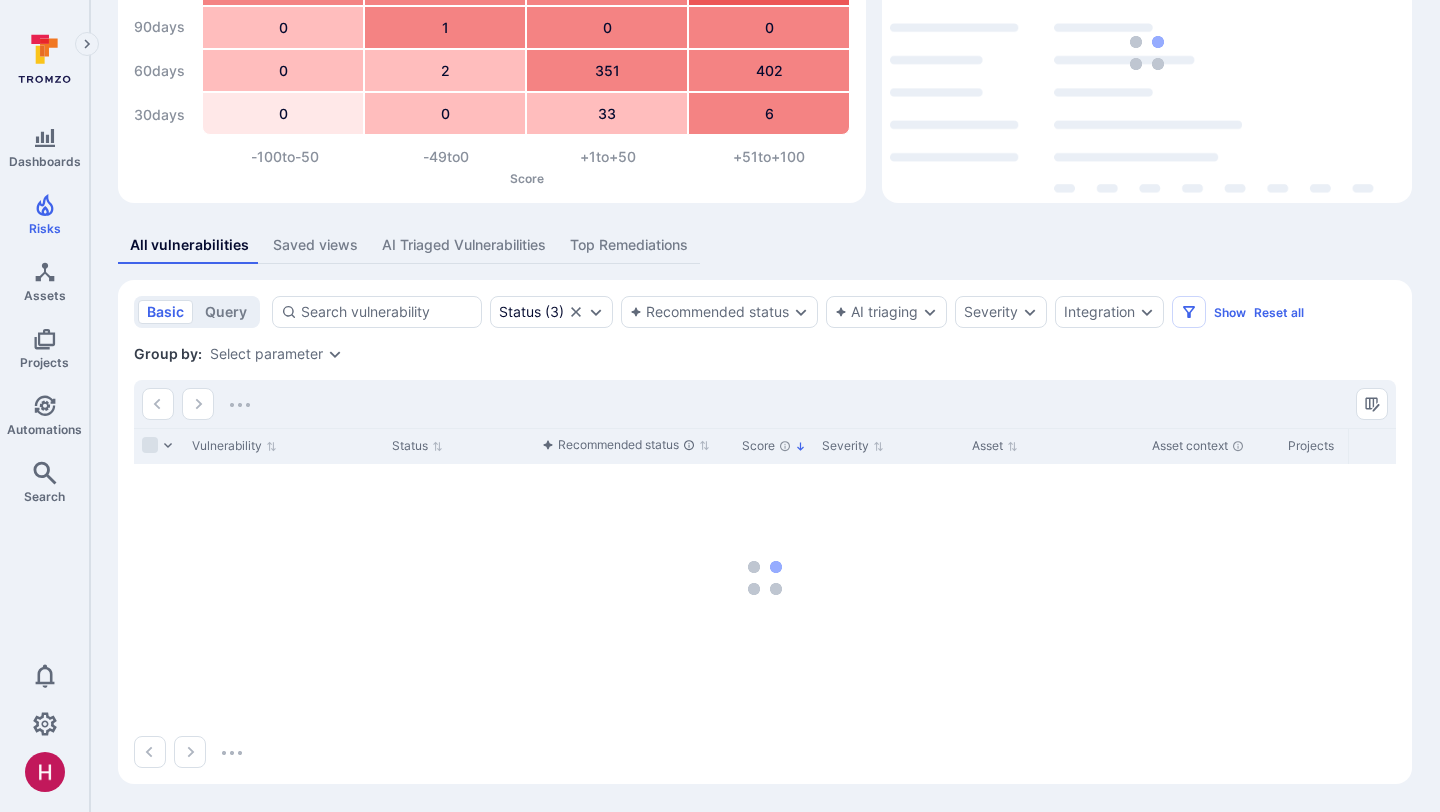 scroll, scrollTop: 0, scrollLeft: 0, axis: both 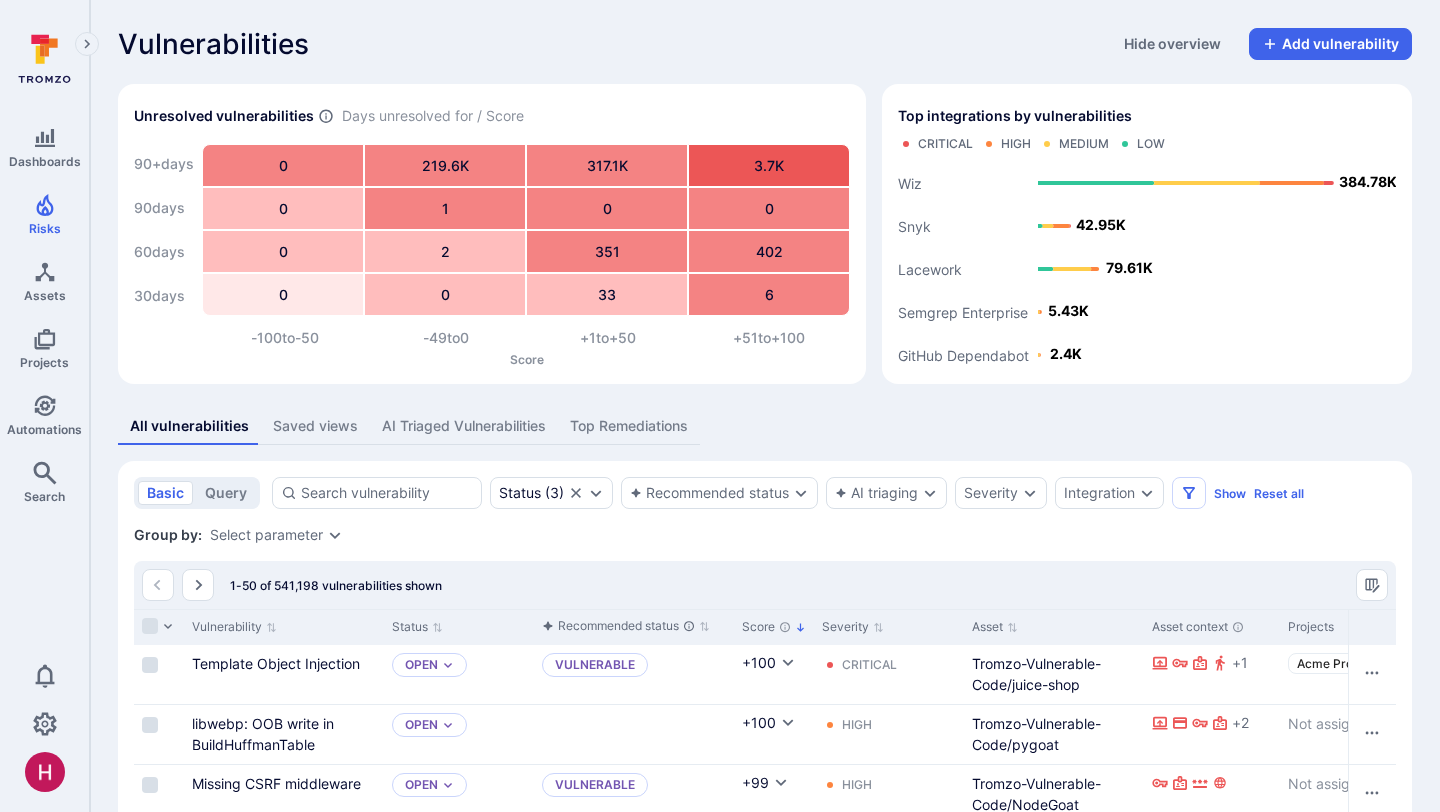 click on "AI Triaged Vulnerabilities" at bounding box center (464, 426) 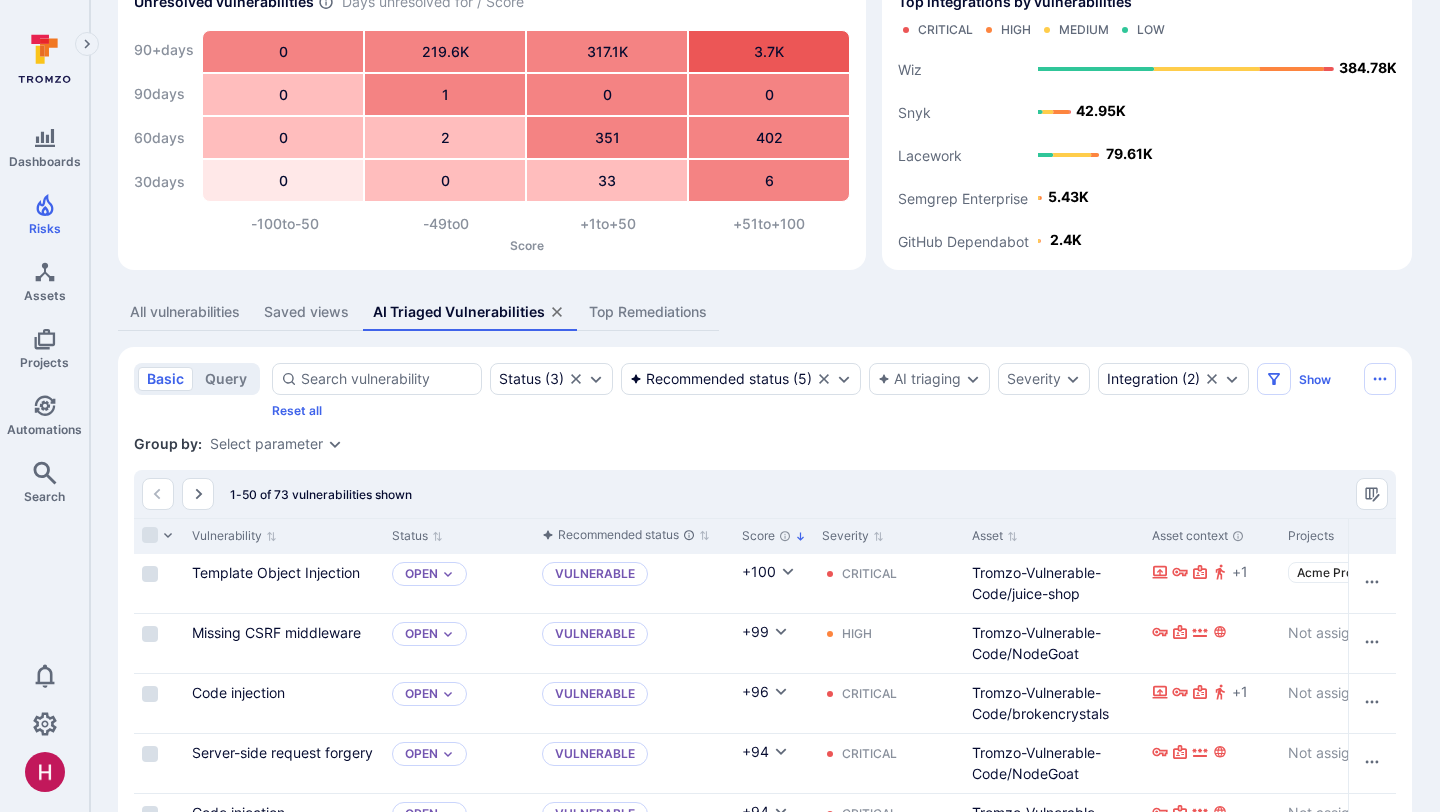 scroll, scrollTop: 145, scrollLeft: 0, axis: vertical 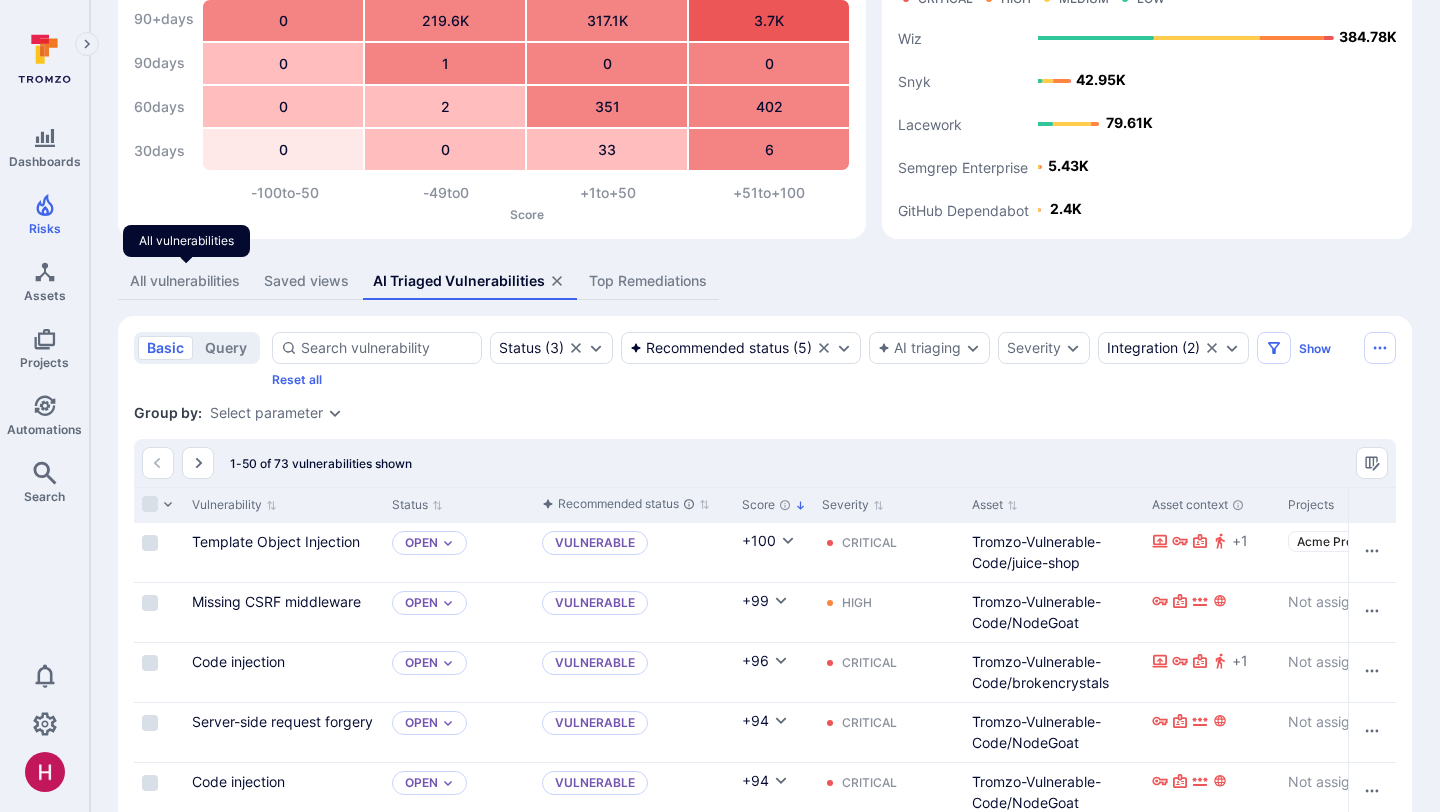 click on "All vulnerabilities" at bounding box center [185, 281] 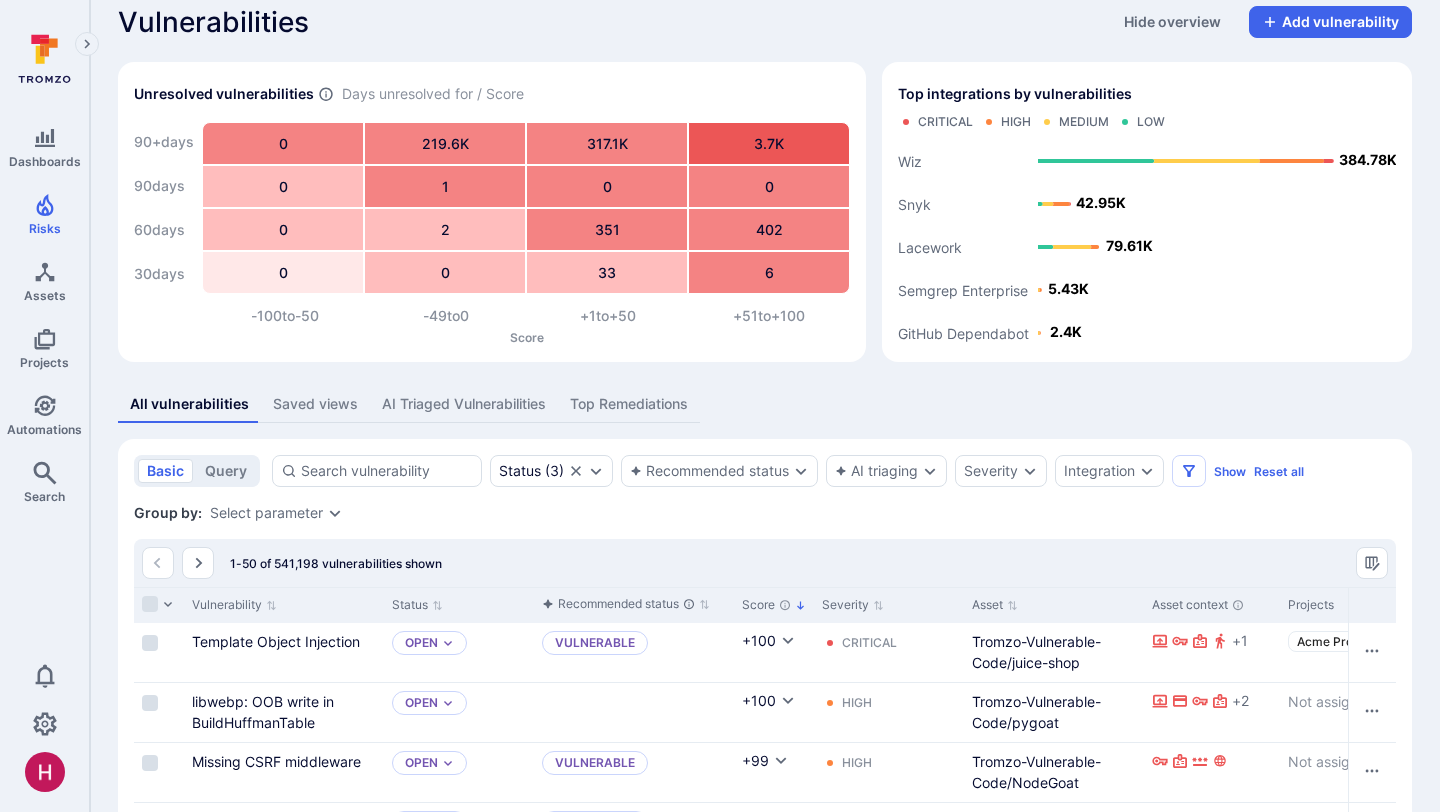 scroll, scrollTop: 0, scrollLeft: 0, axis: both 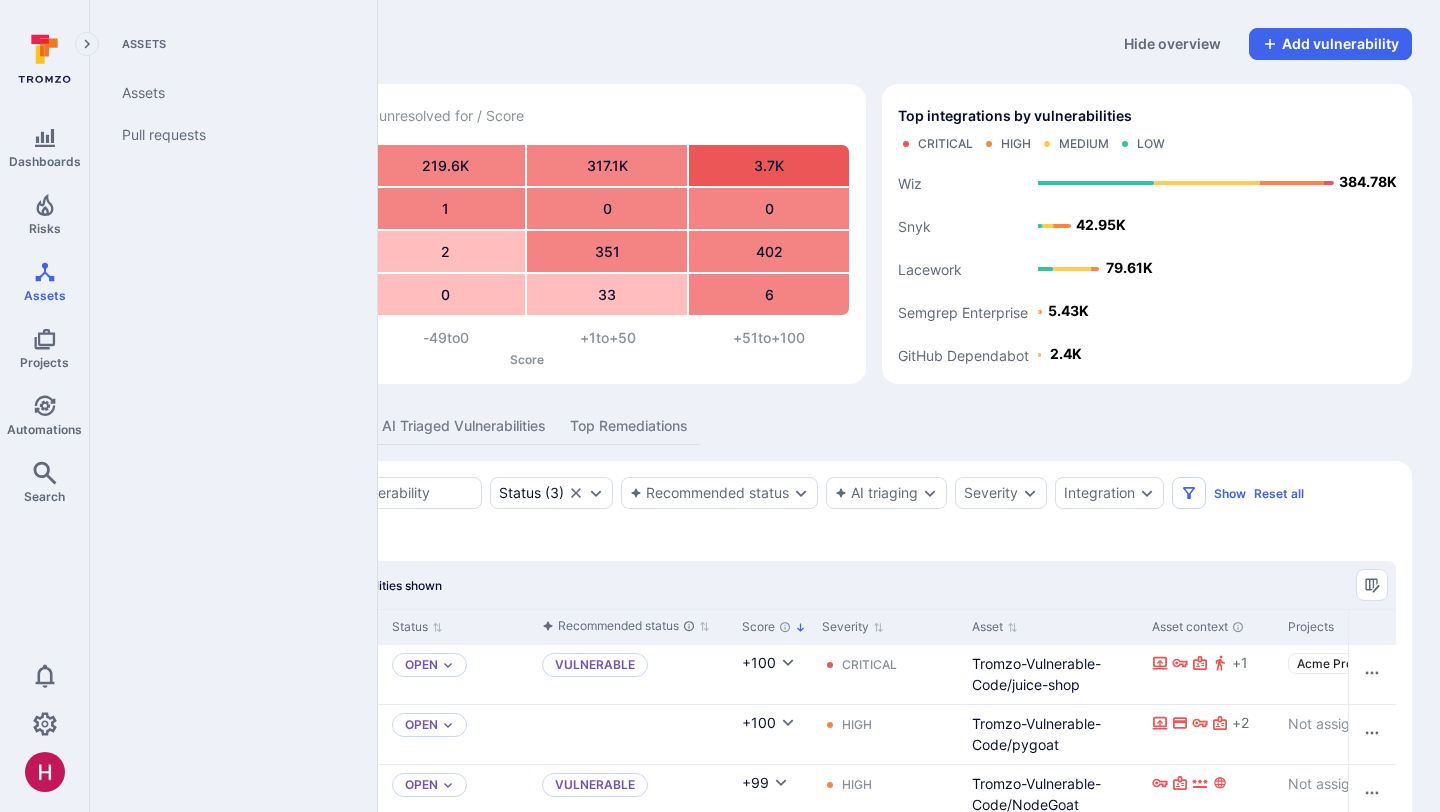 click at bounding box center [49, 48] 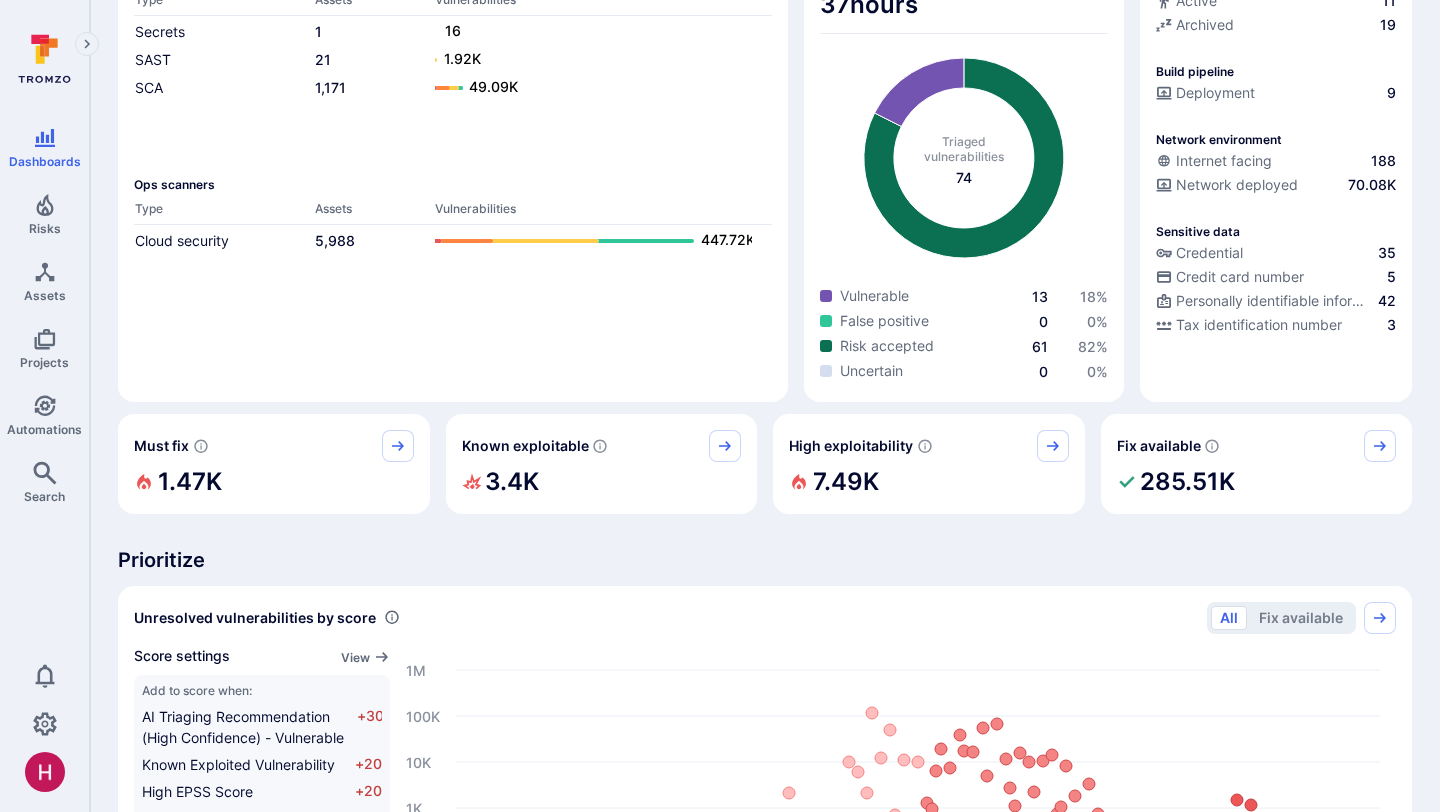scroll, scrollTop: 0, scrollLeft: 0, axis: both 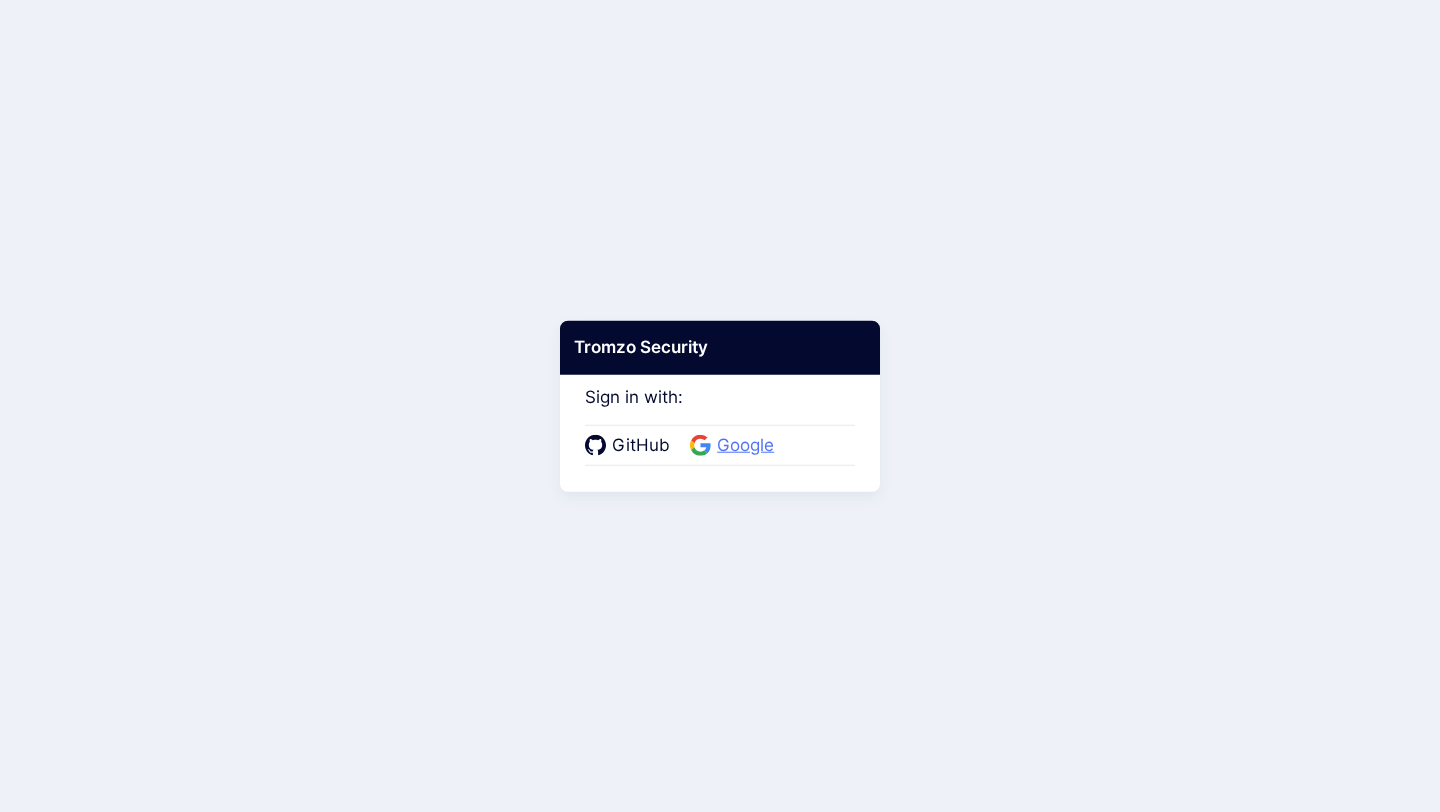 click on "Google" at bounding box center (745, 446) 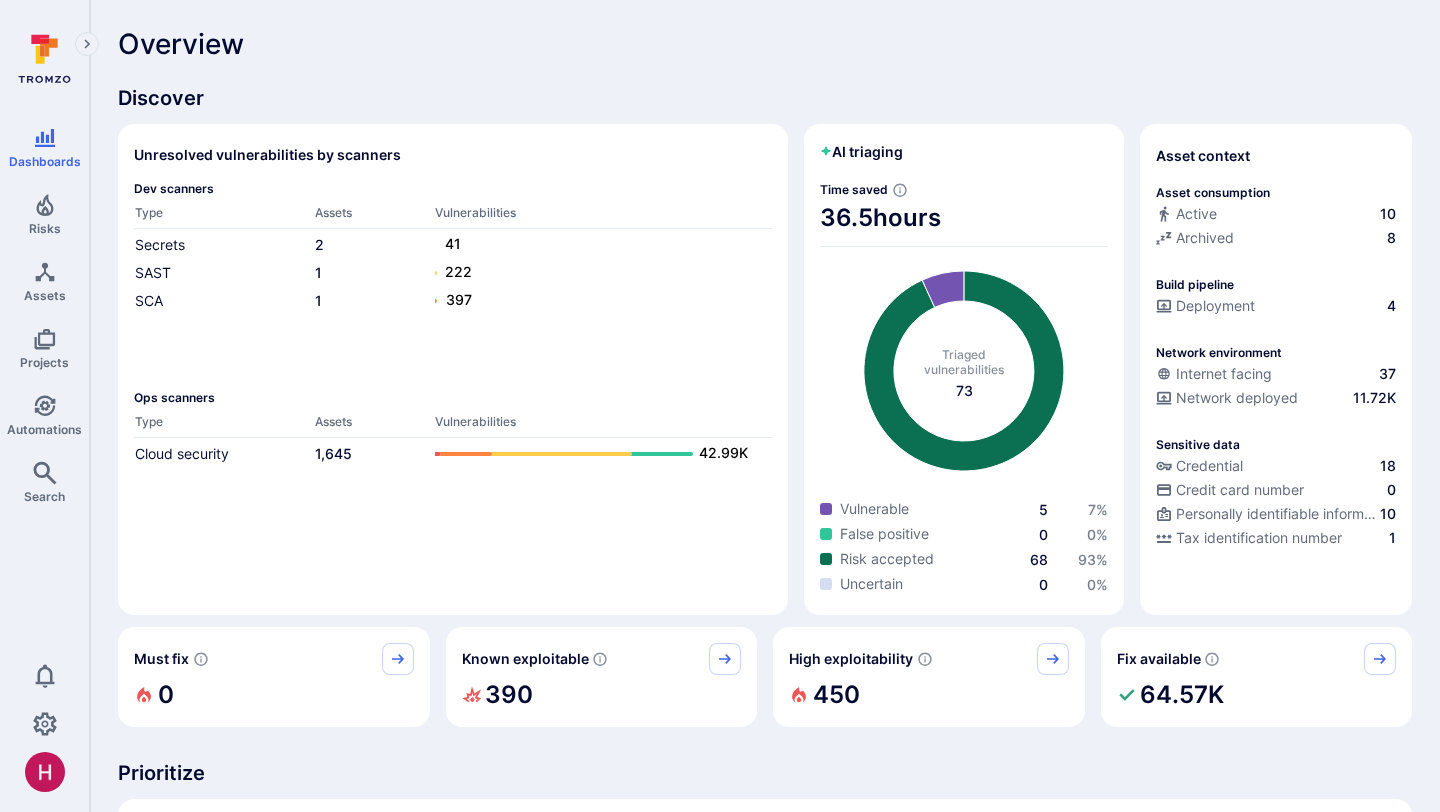 scroll, scrollTop: 0, scrollLeft: 0, axis: both 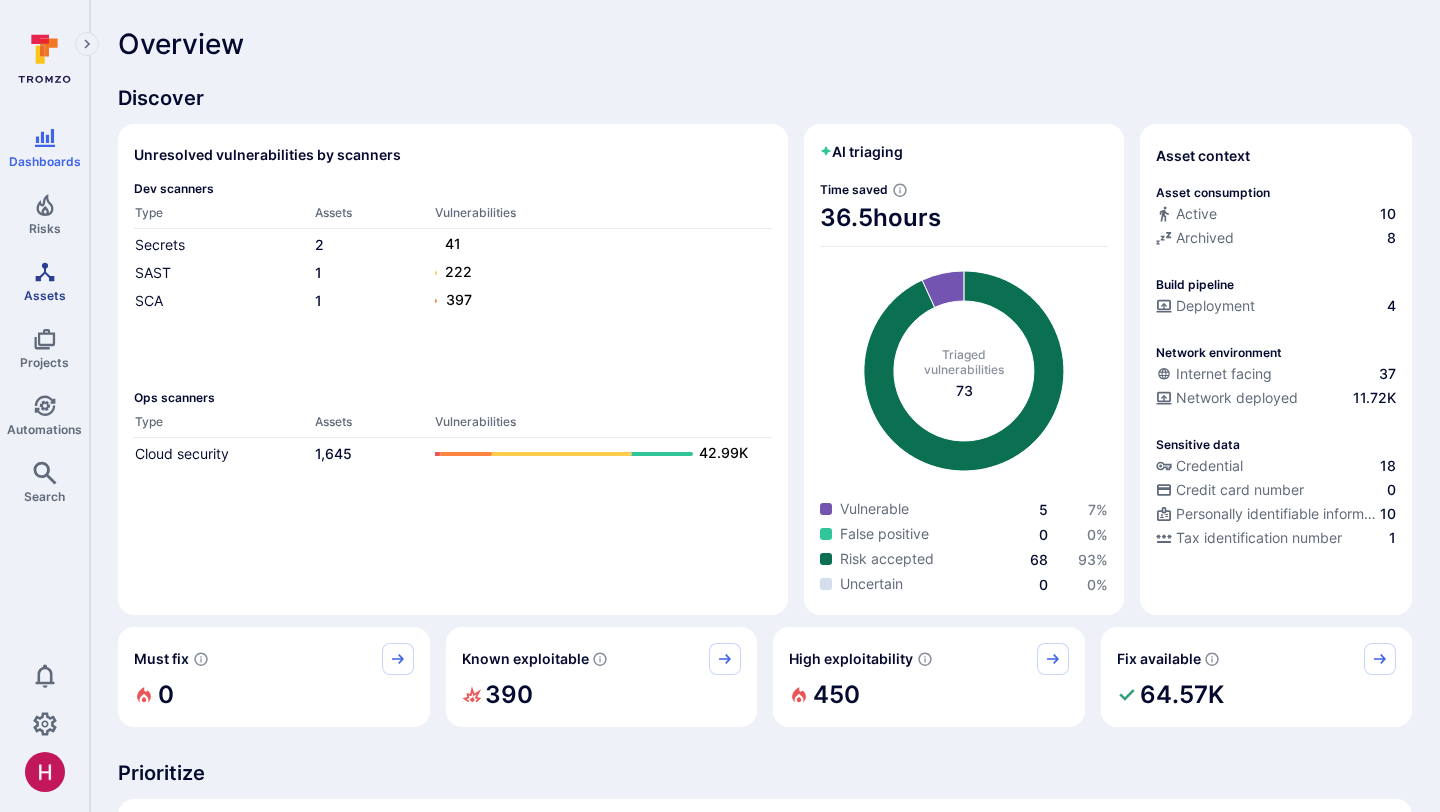 click at bounding box center [44, 271] 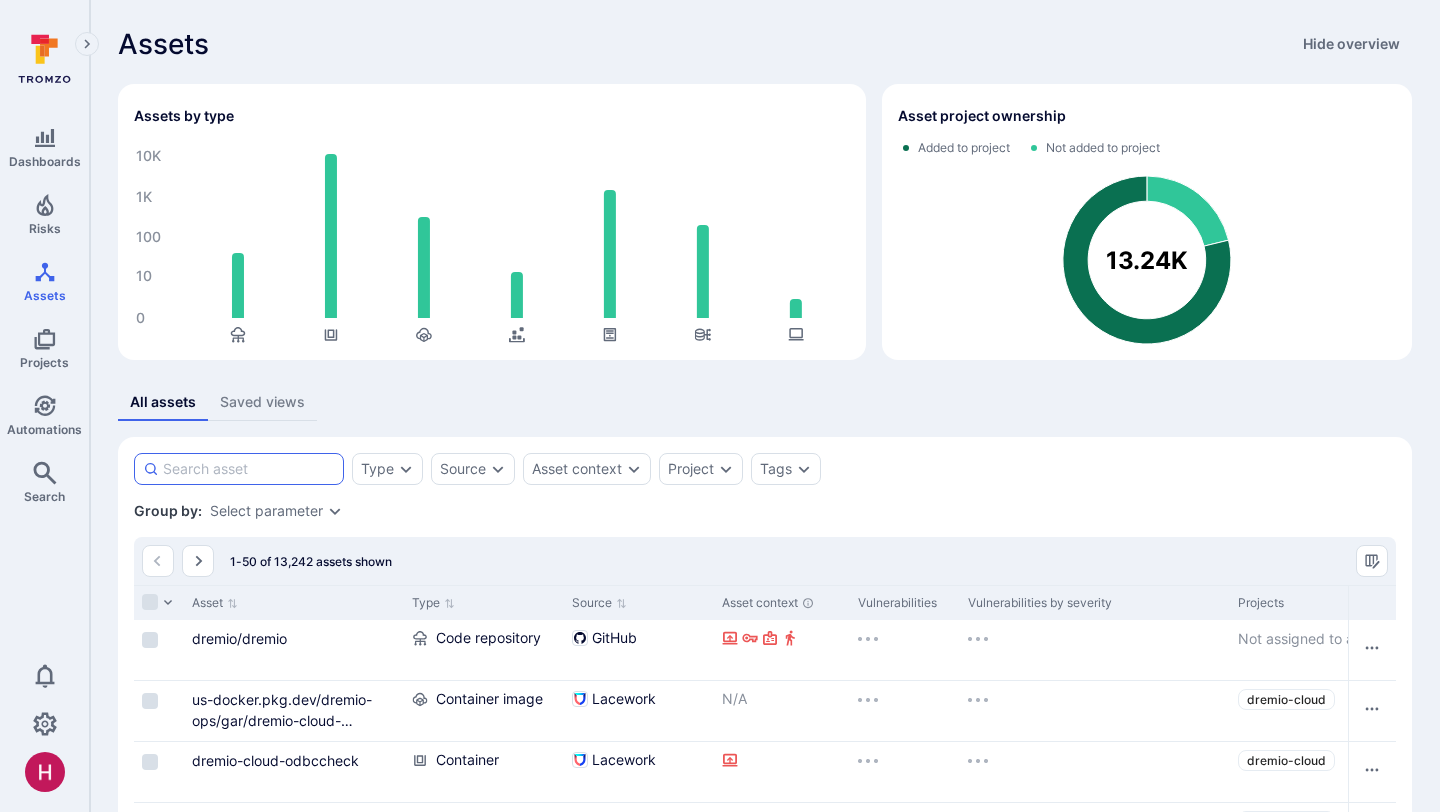 click at bounding box center [249, 469] 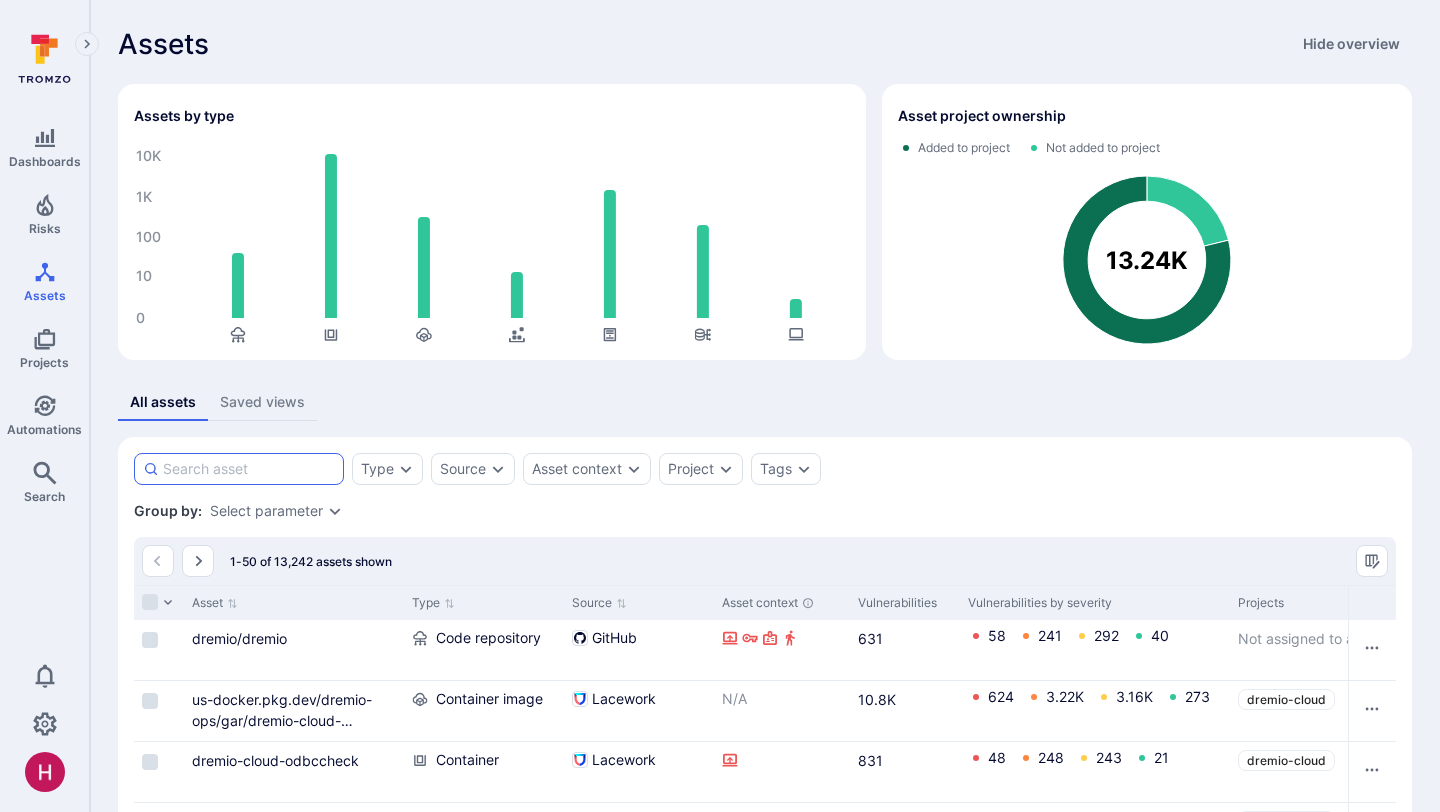 paste on "[REGION]" 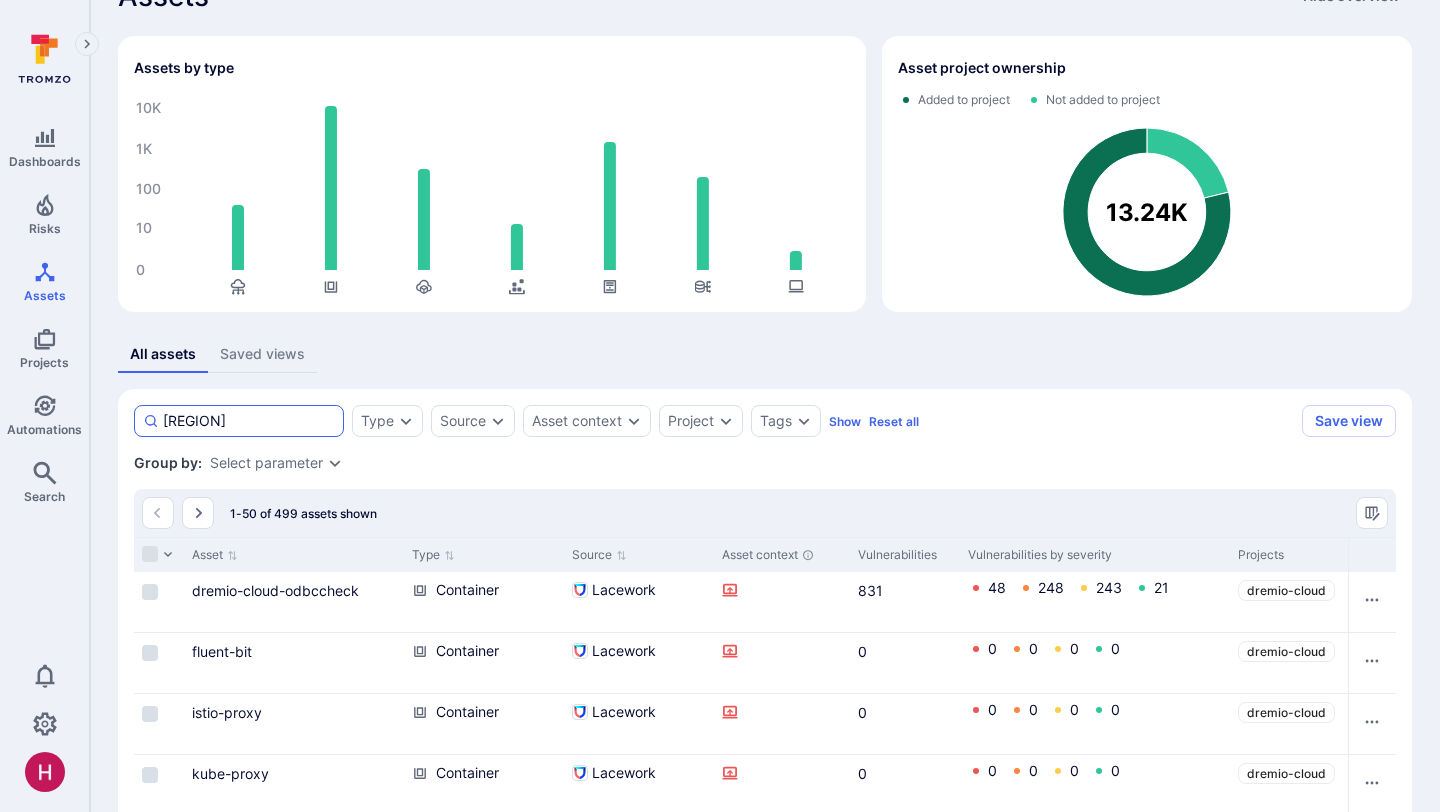 scroll, scrollTop: 217, scrollLeft: 0, axis: vertical 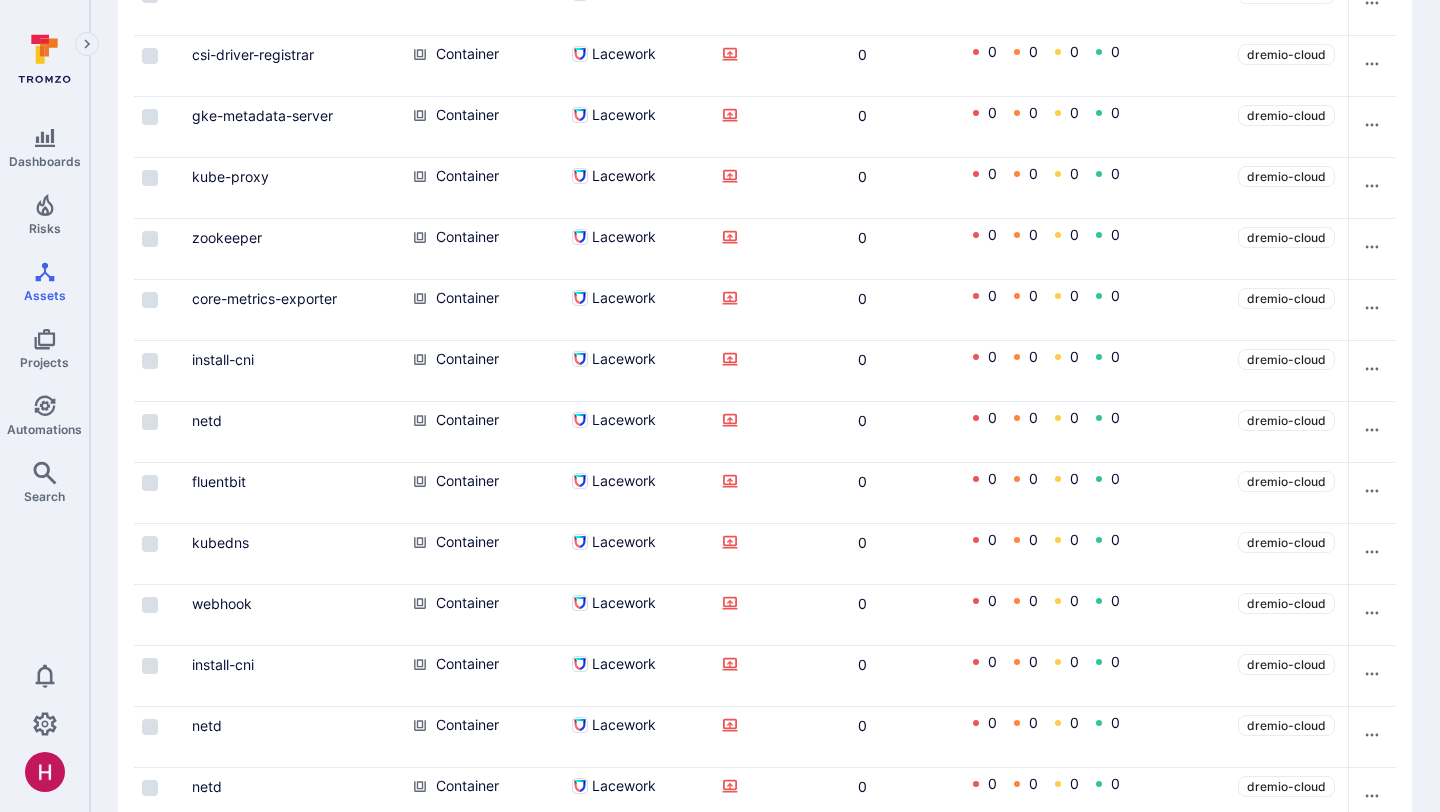 type on "[REGION]" 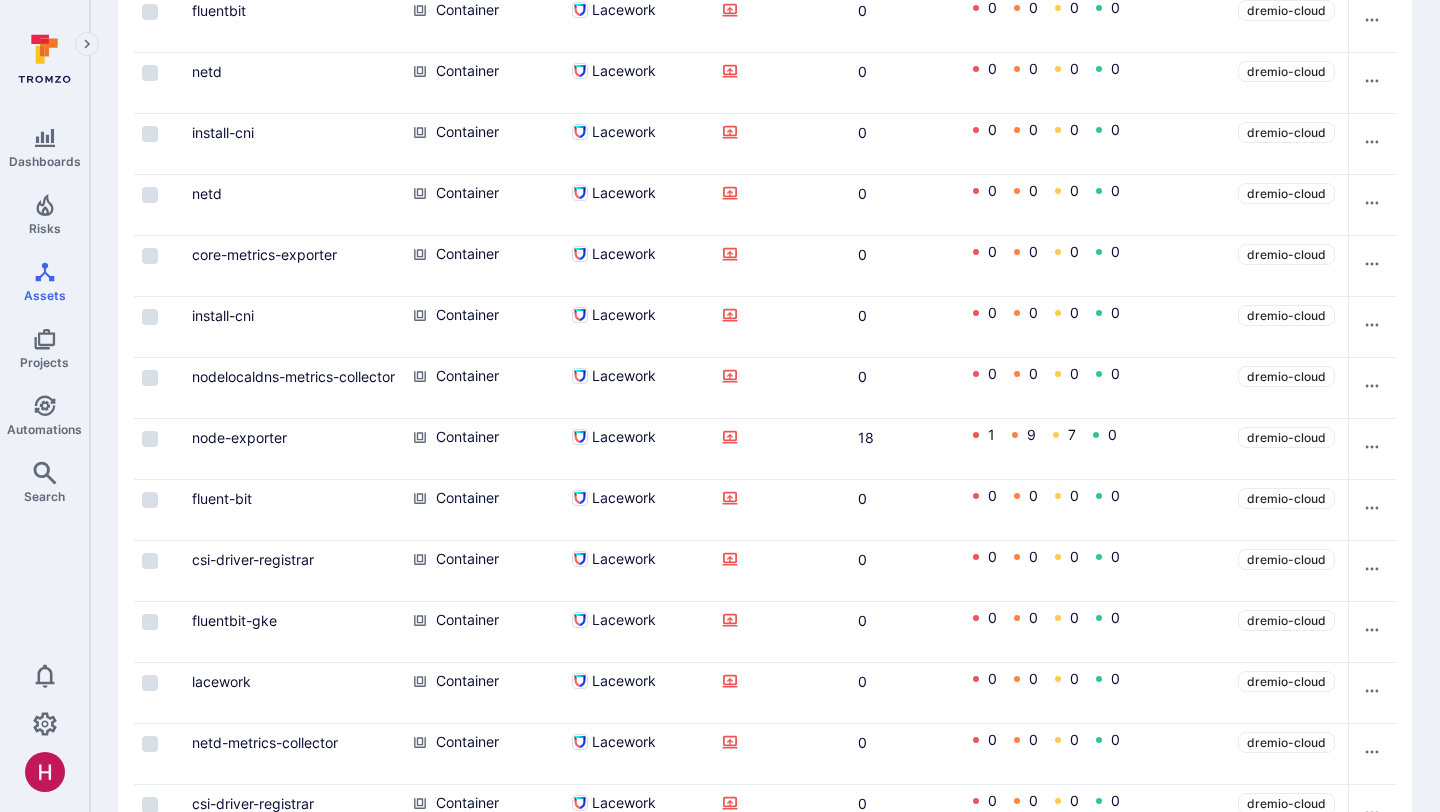 scroll, scrollTop: 63, scrollLeft: 0, axis: vertical 